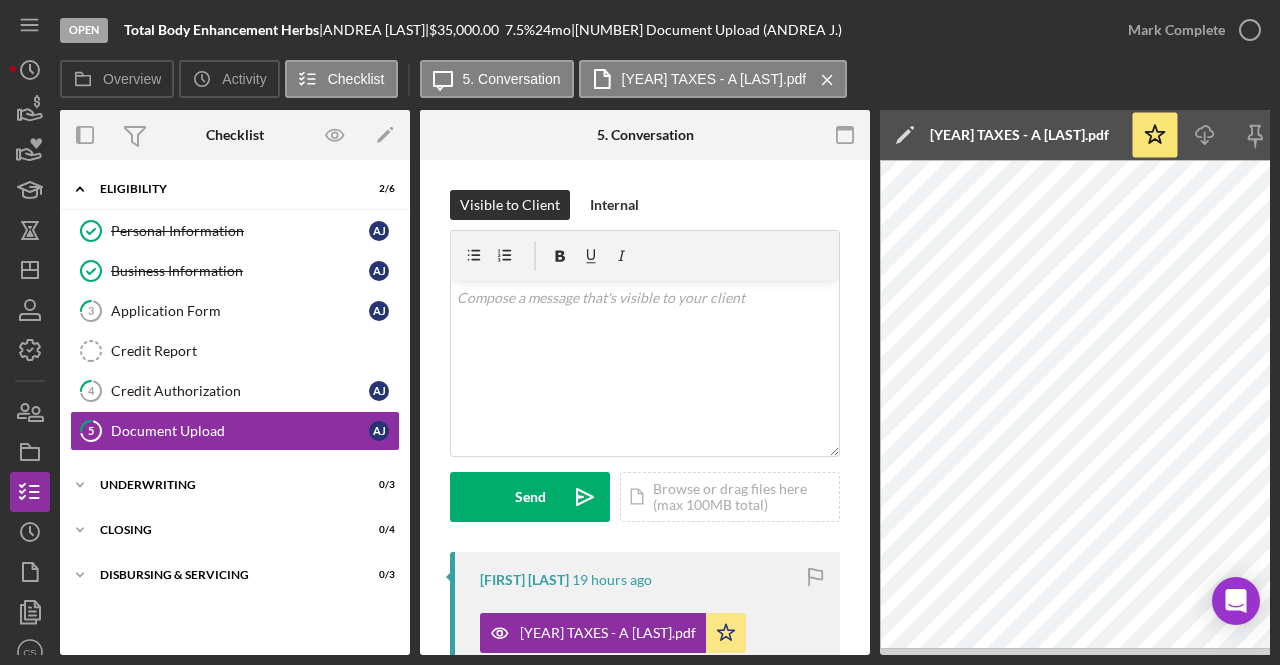 scroll, scrollTop: 0, scrollLeft: 0, axis: both 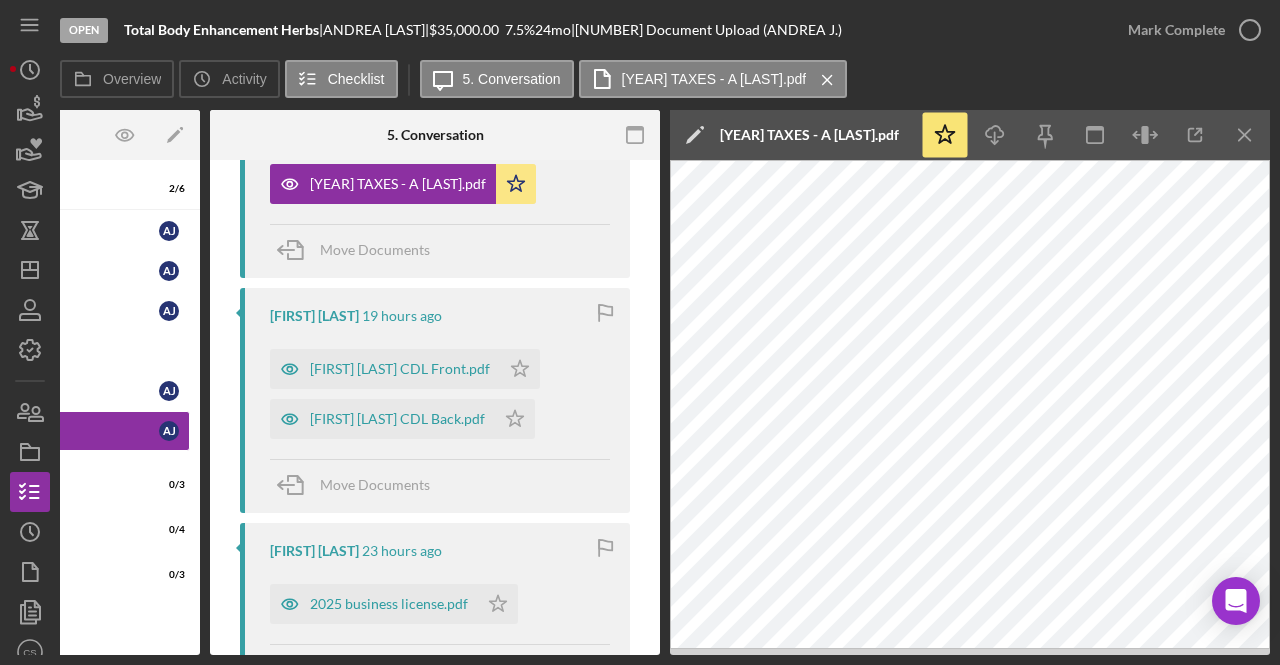 type 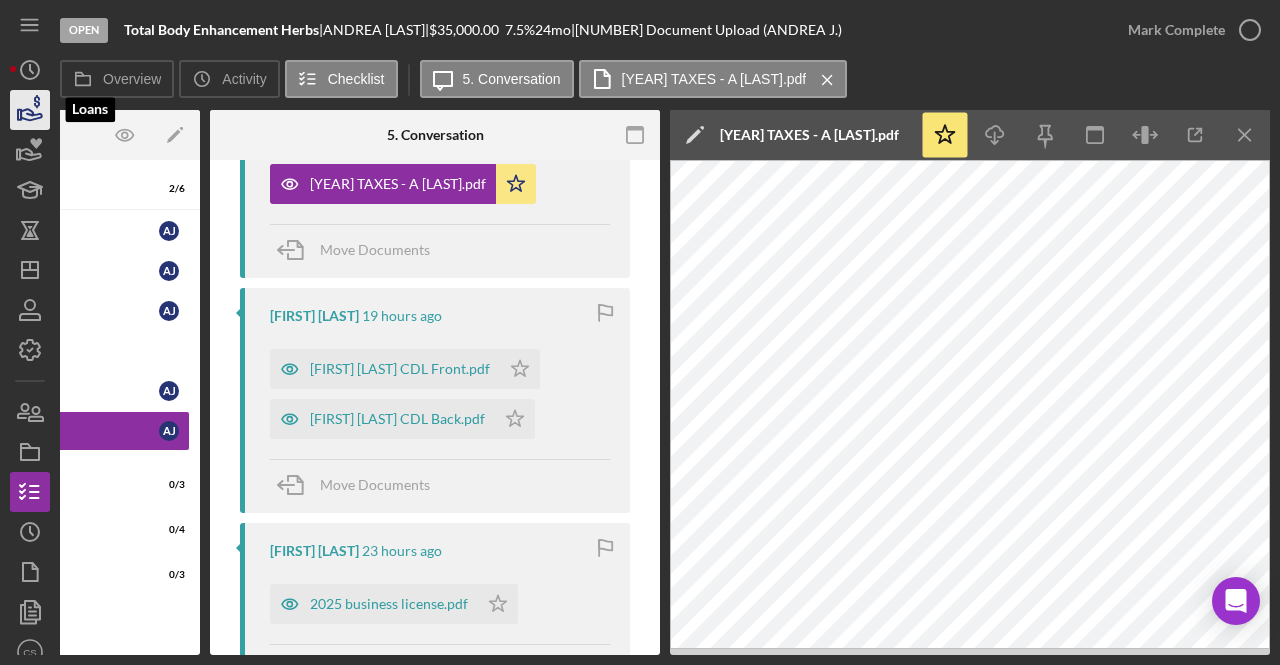 click 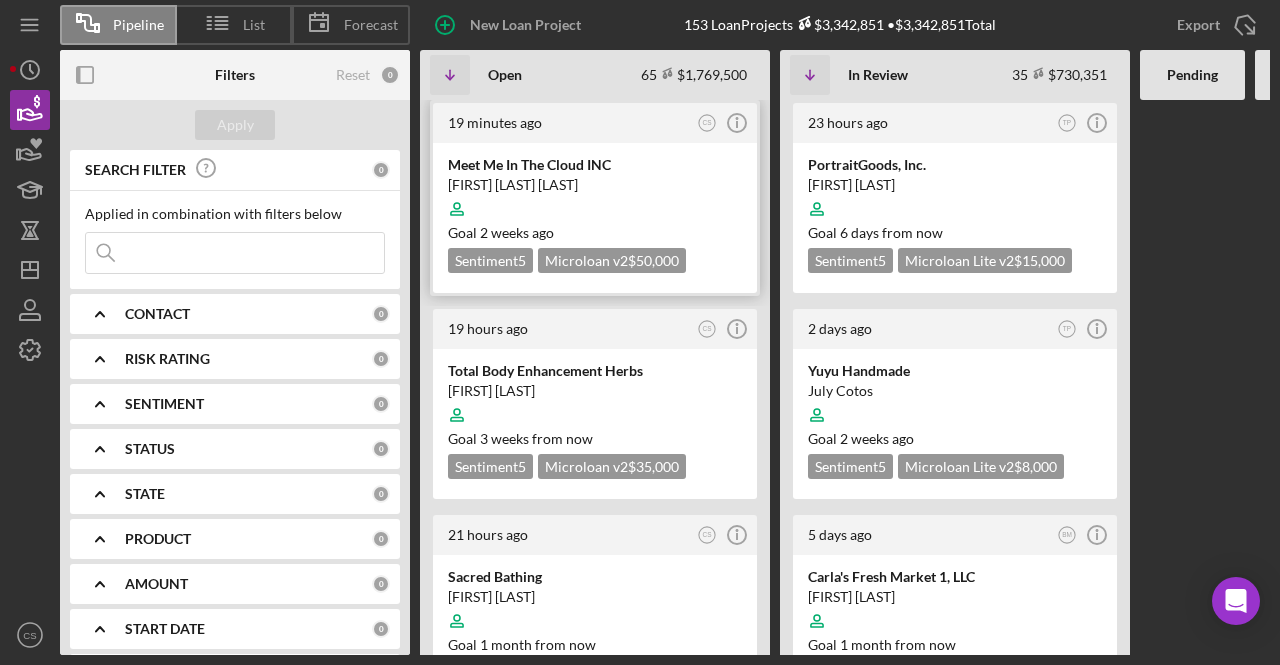 click on "[FIRST] [LAST] [LAST]" at bounding box center (595, 185) 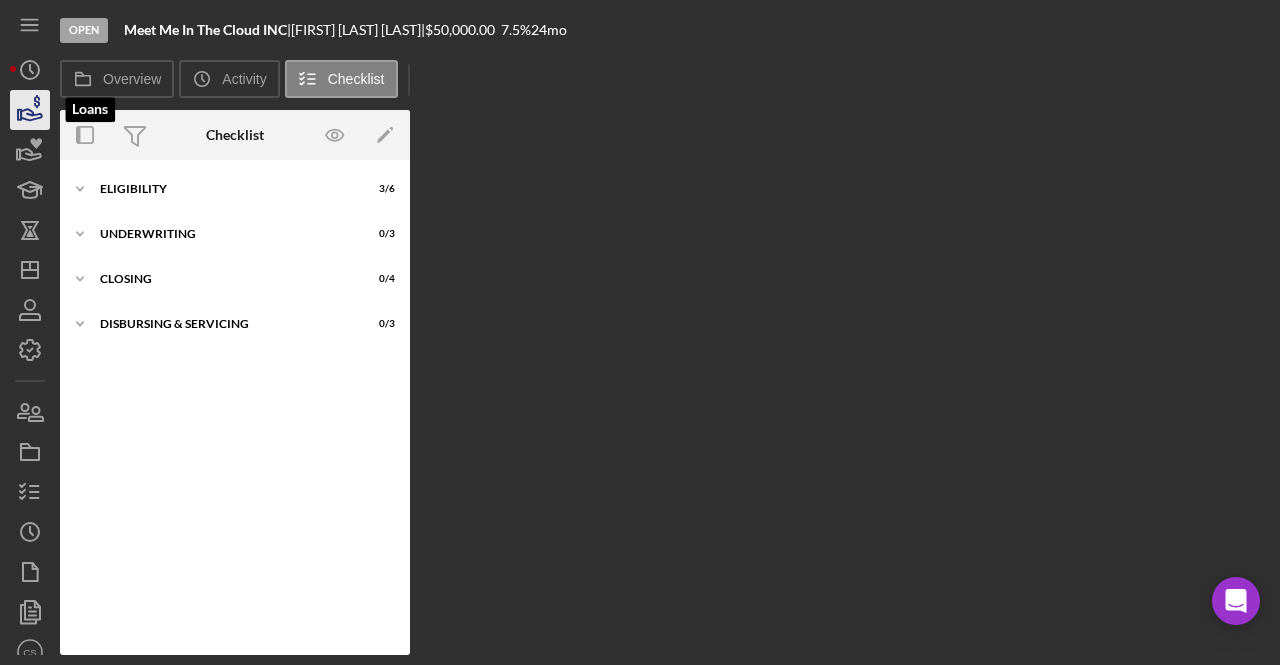 click 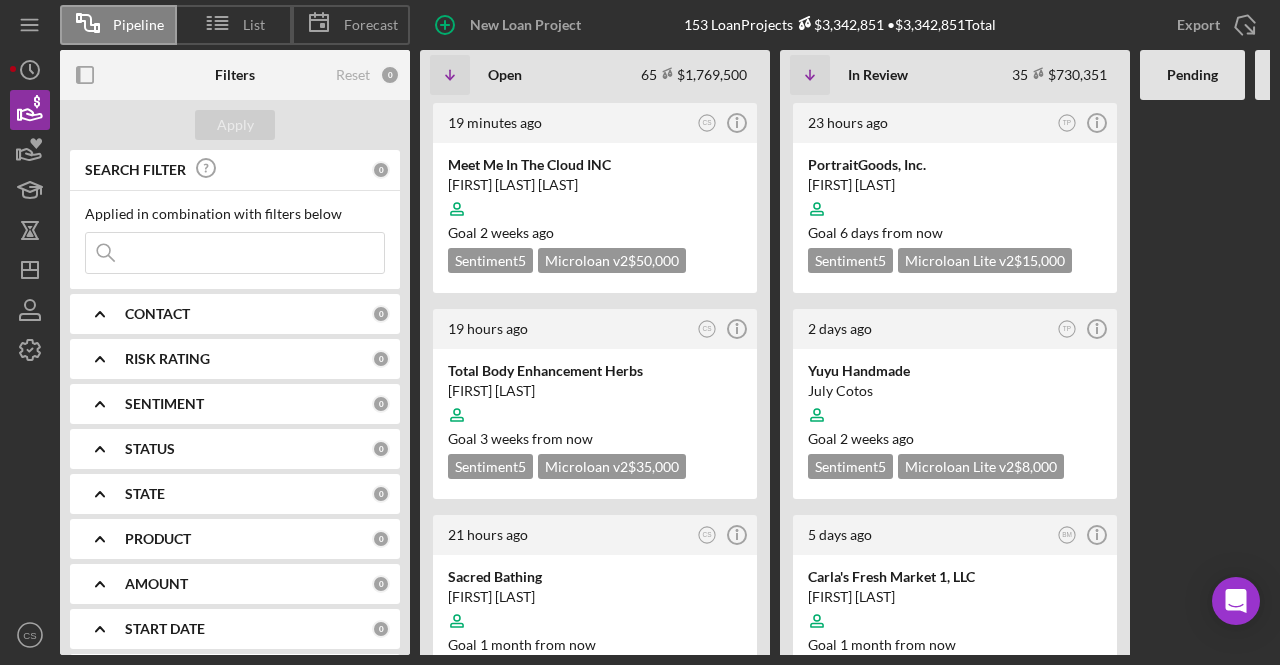 click at bounding box center (1192, 377) 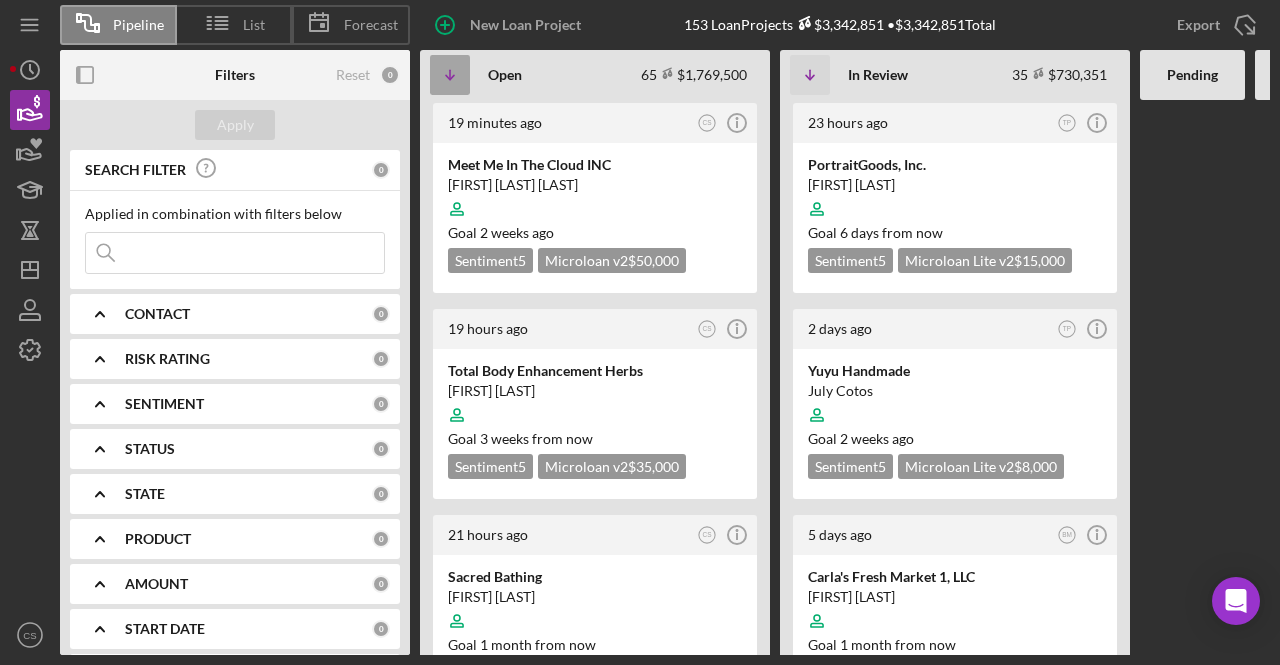 click on "Icon/Table Sort Arrow" 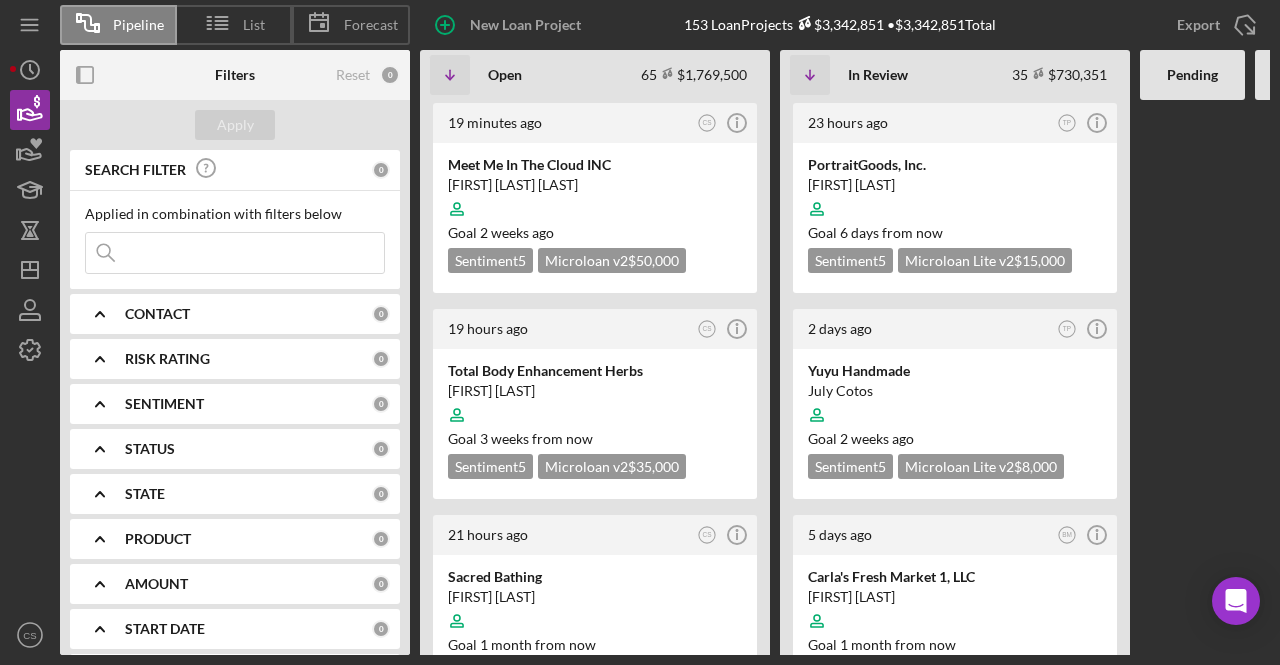 click at bounding box center (235, 253) 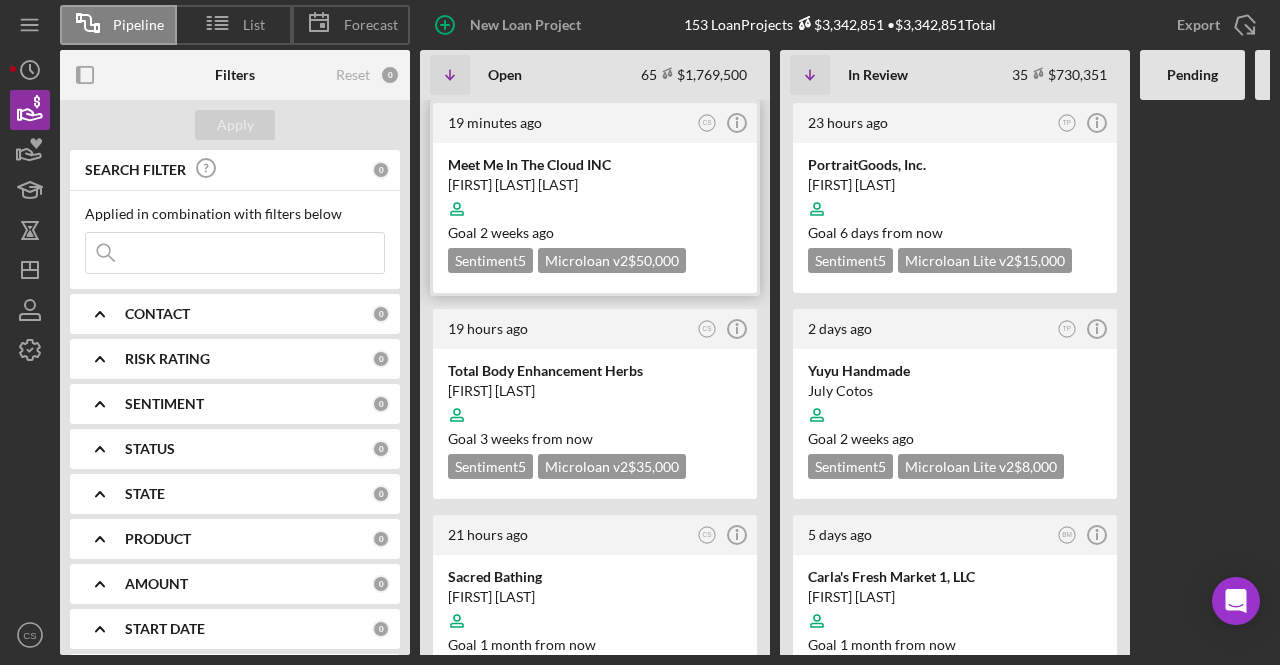 click on "Meet Me In The Cloud INC" at bounding box center (595, 165) 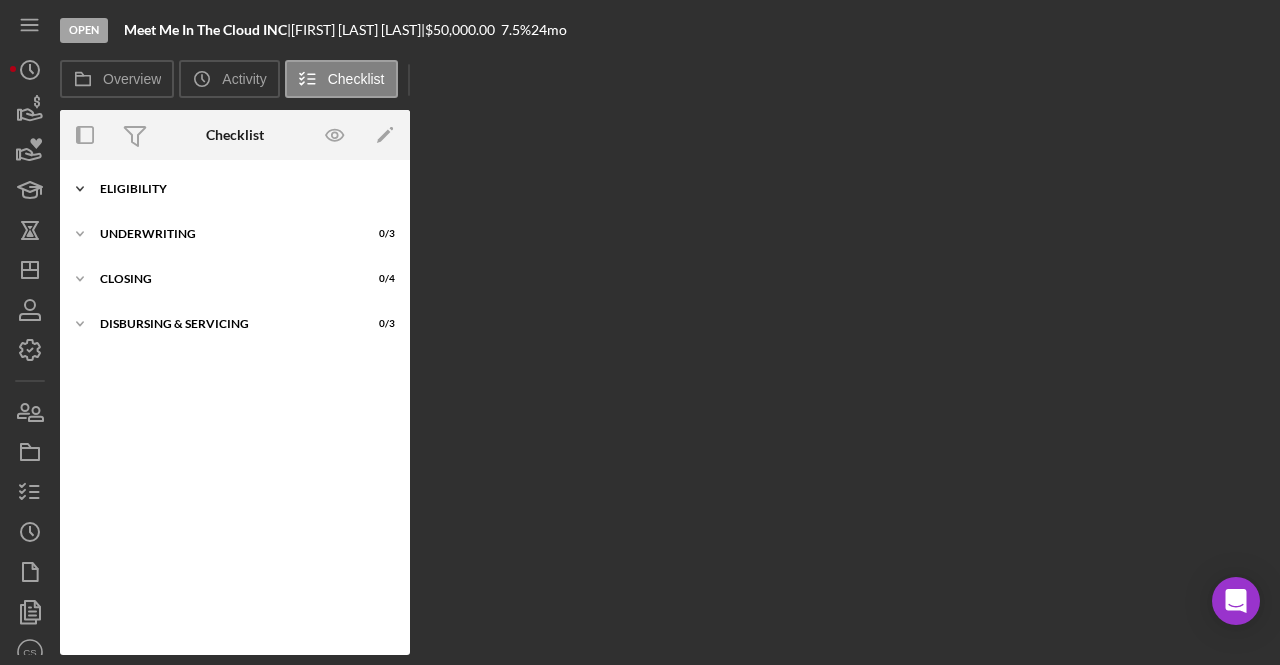 click on "Eligibility" at bounding box center [242, 189] 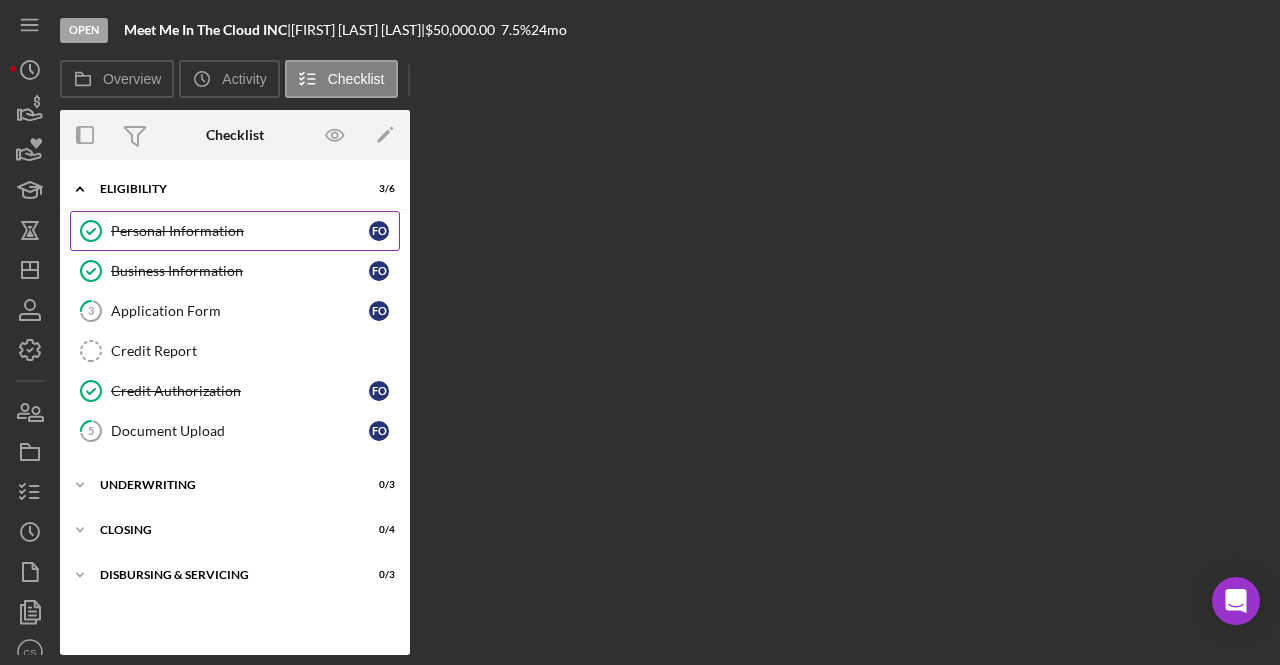 click on "Personal Information" at bounding box center [240, 231] 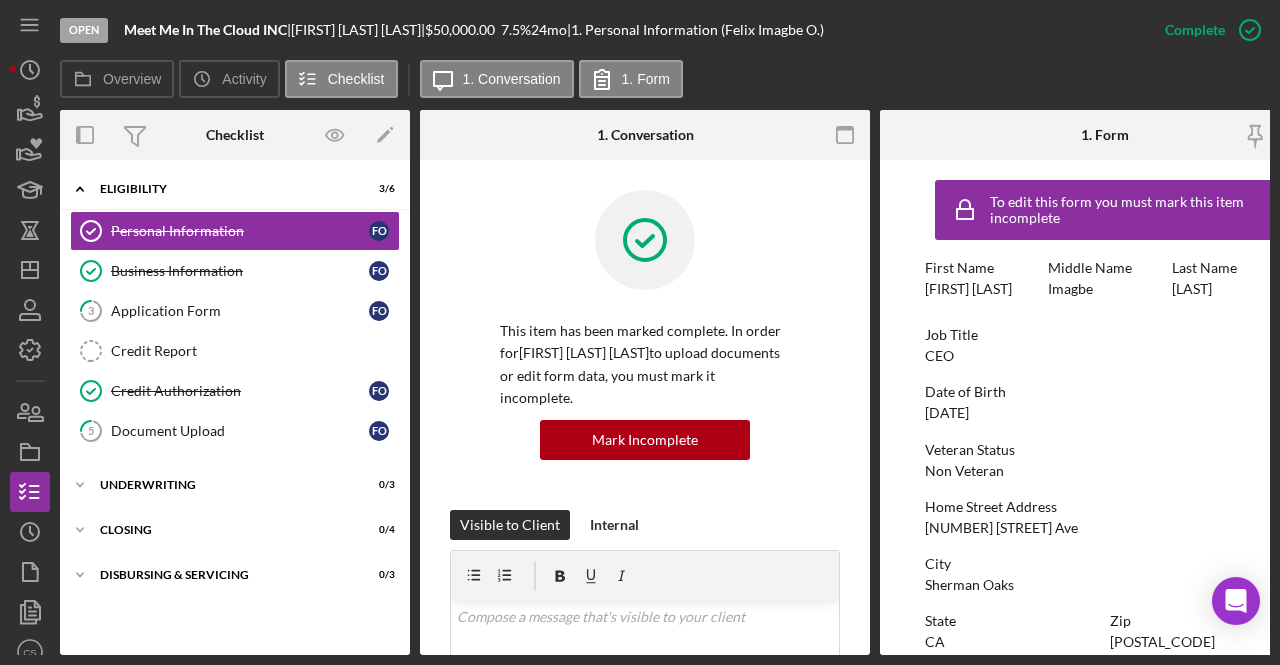 scroll, scrollTop: 0, scrollLeft: 60, axis: horizontal 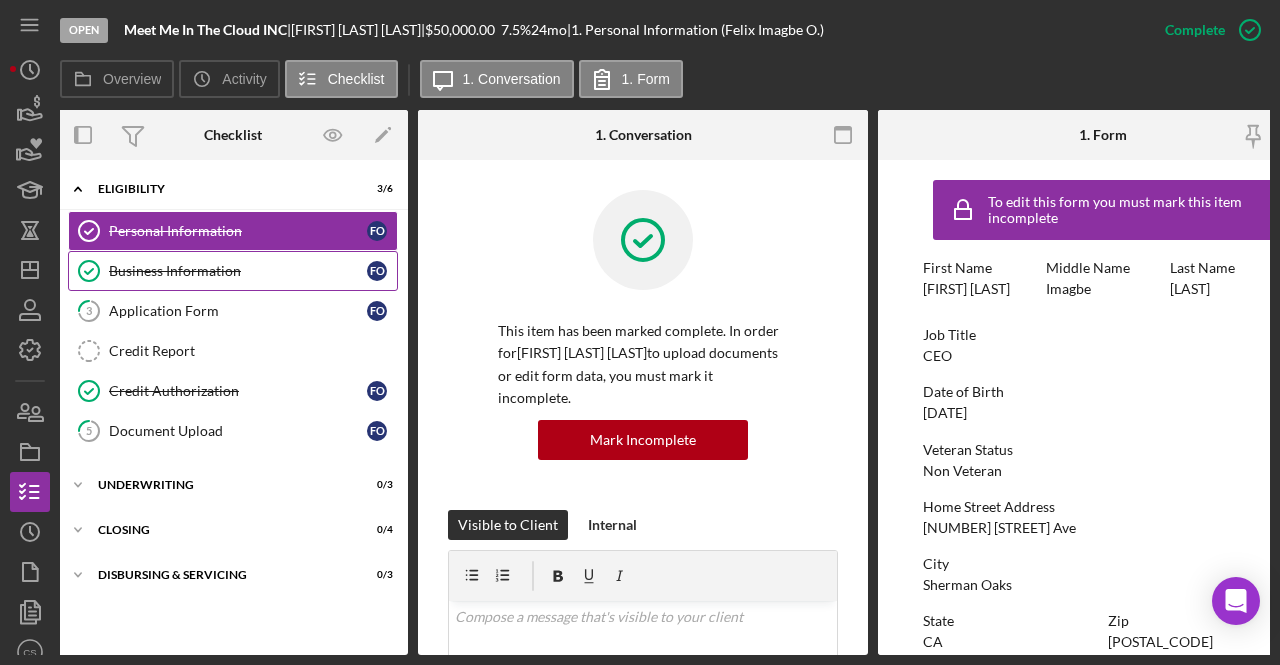 click on "Business Information" at bounding box center [238, 271] 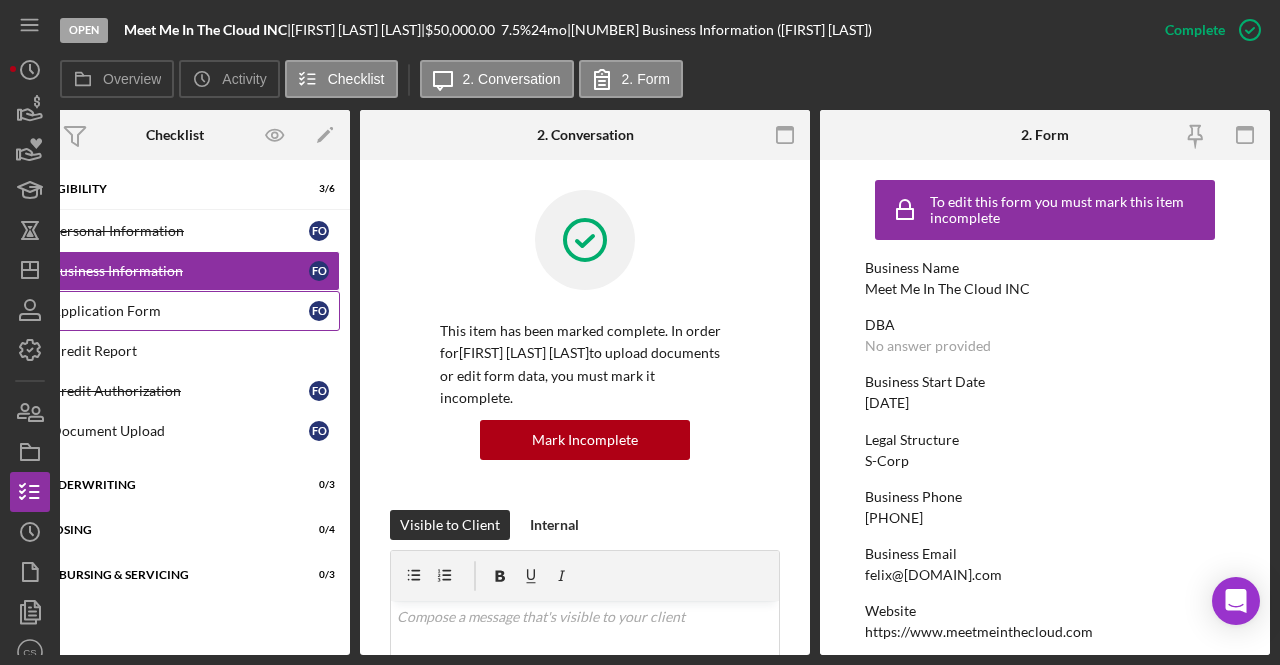 scroll, scrollTop: 0, scrollLeft: 0, axis: both 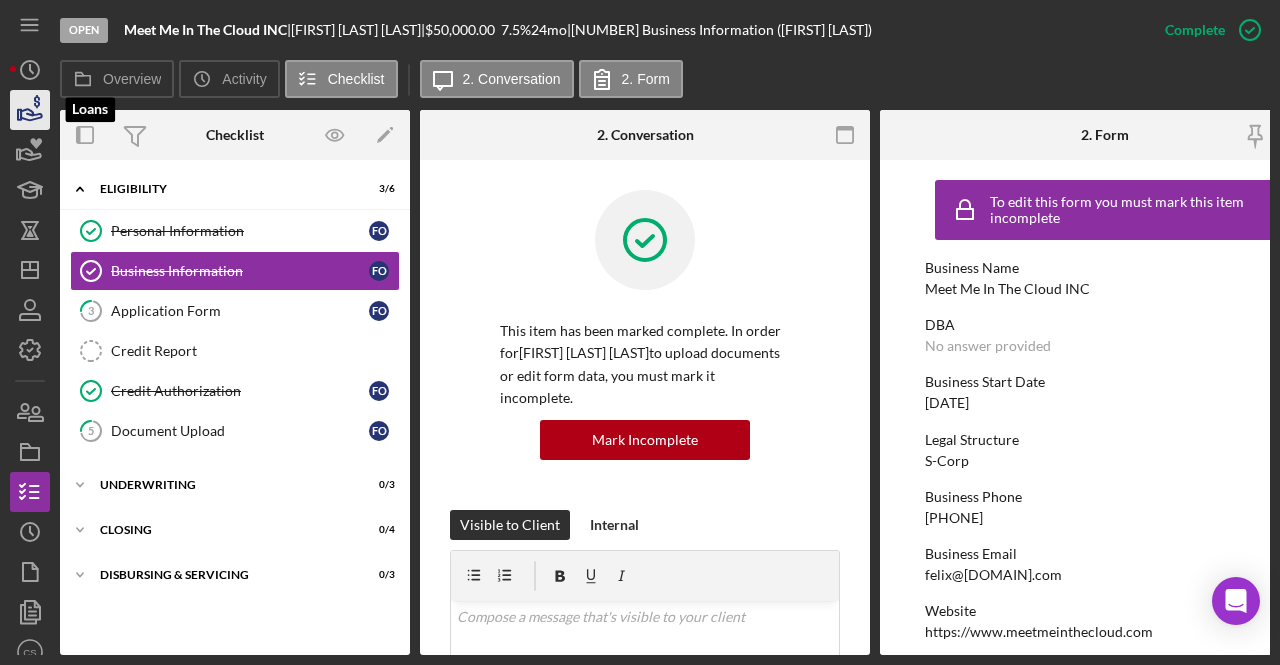 click 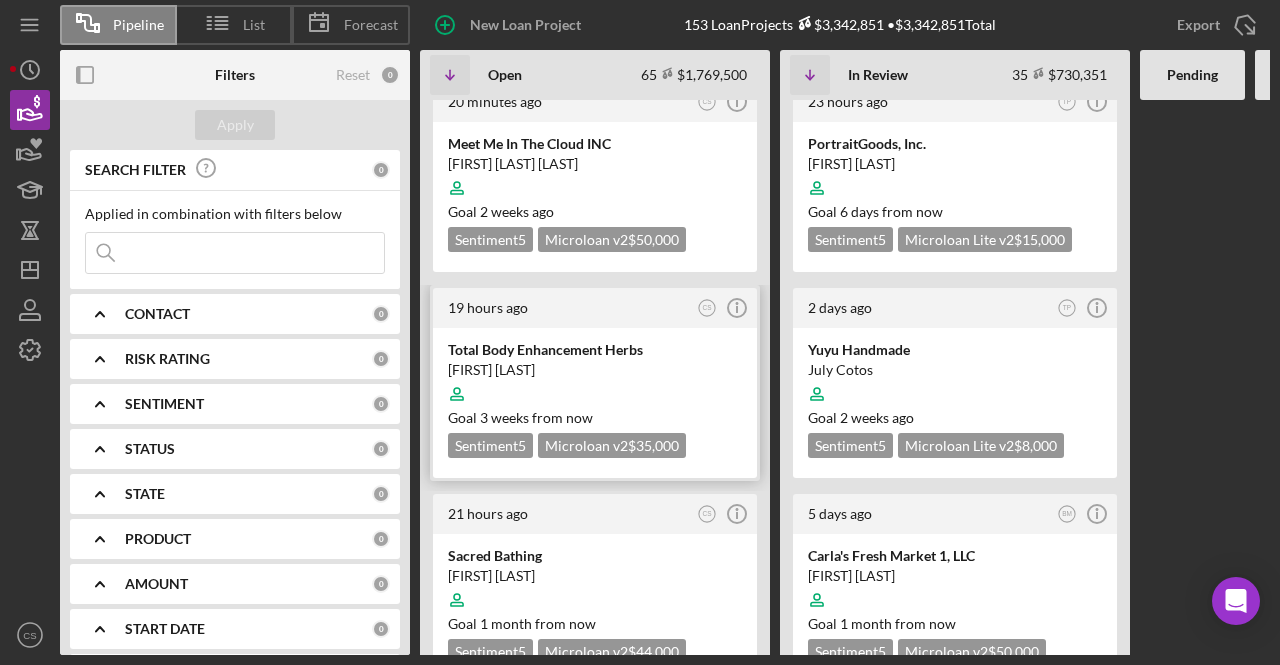 scroll, scrollTop: 30, scrollLeft: 0, axis: vertical 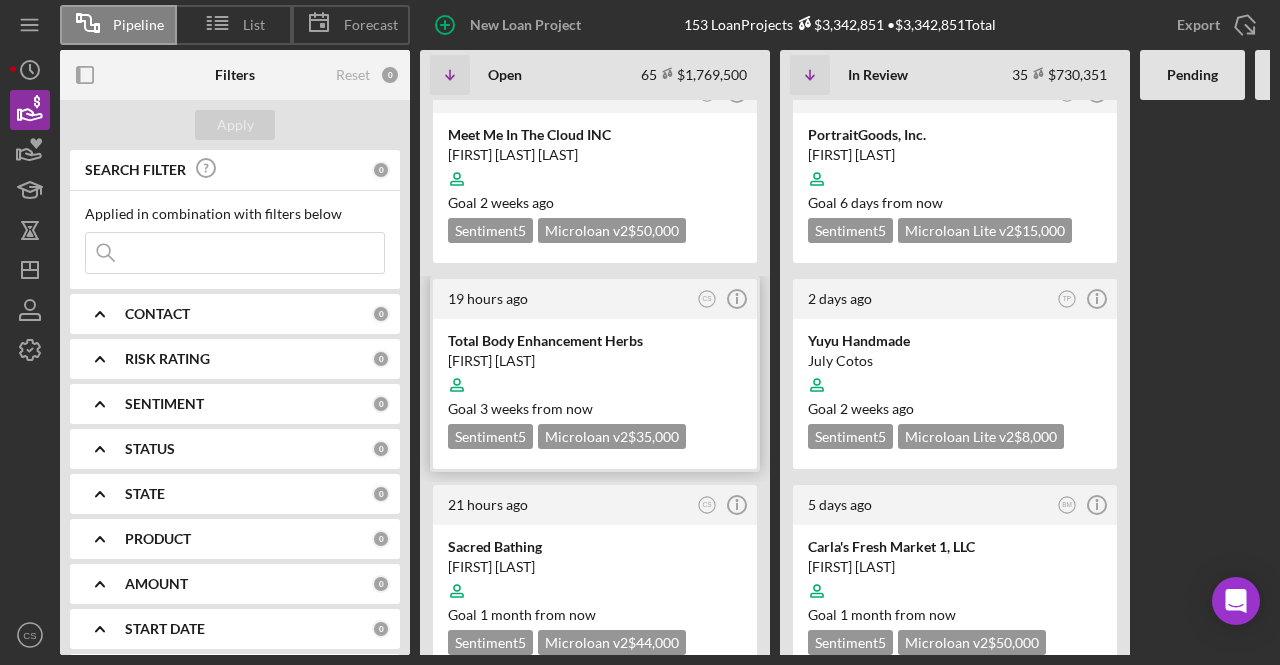 click on "Total Body Enhancement Herbs" at bounding box center [595, 341] 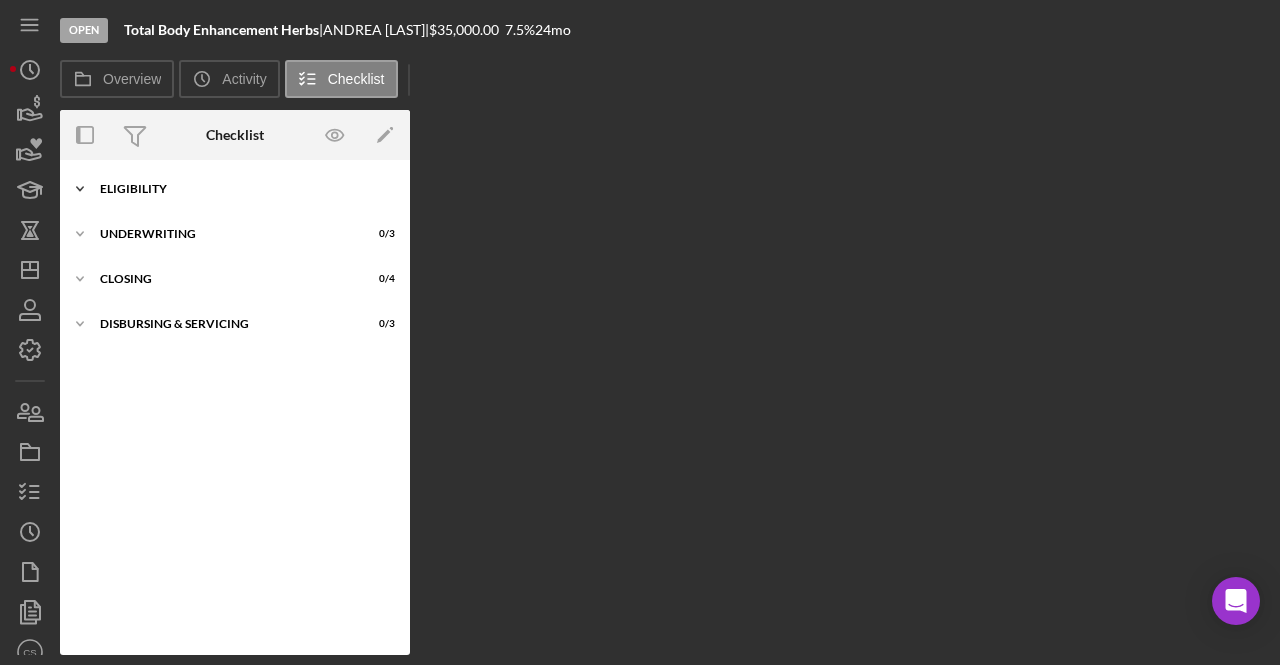 click on "Icon/Expander" 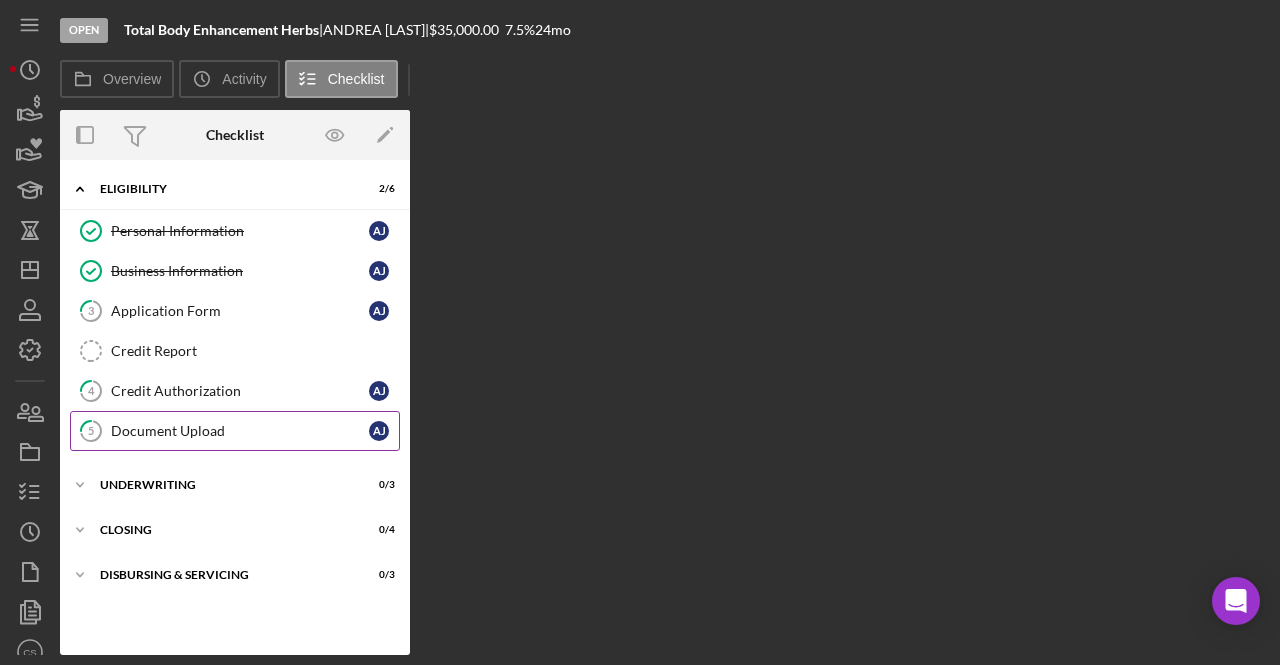 click on "Document Upload" at bounding box center [240, 431] 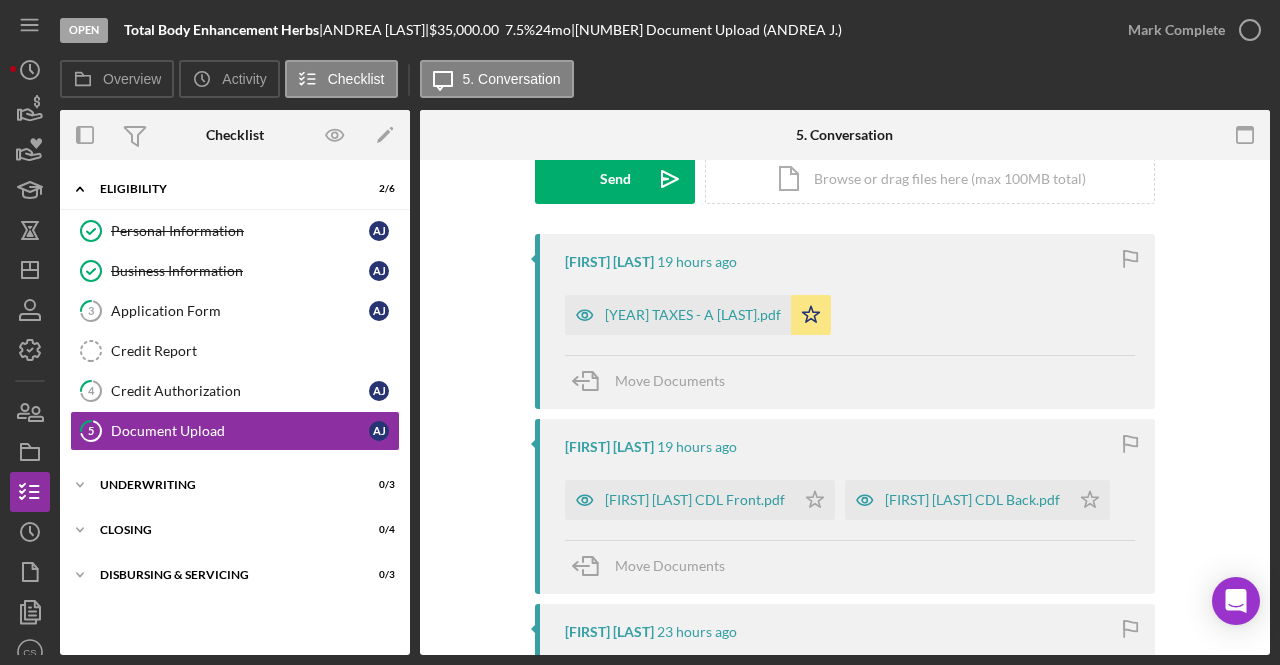 scroll, scrollTop: 332, scrollLeft: 0, axis: vertical 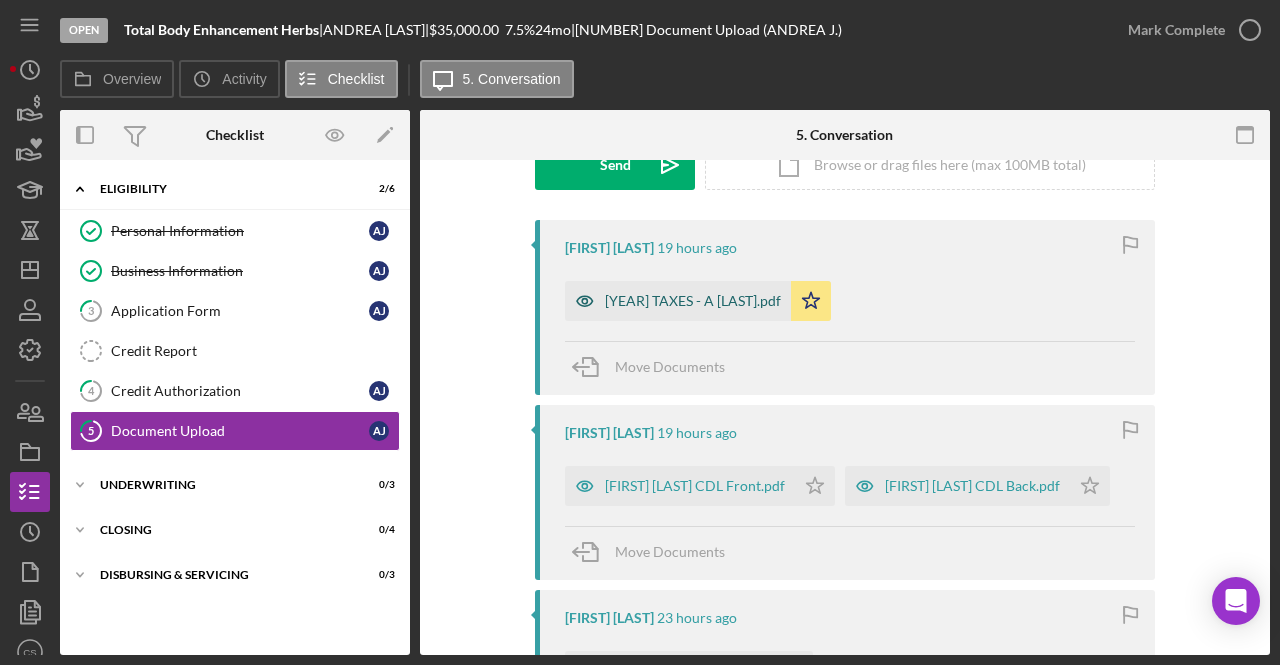 click on "[YEAR] TAXES - A [LAST].pdf" at bounding box center (693, 301) 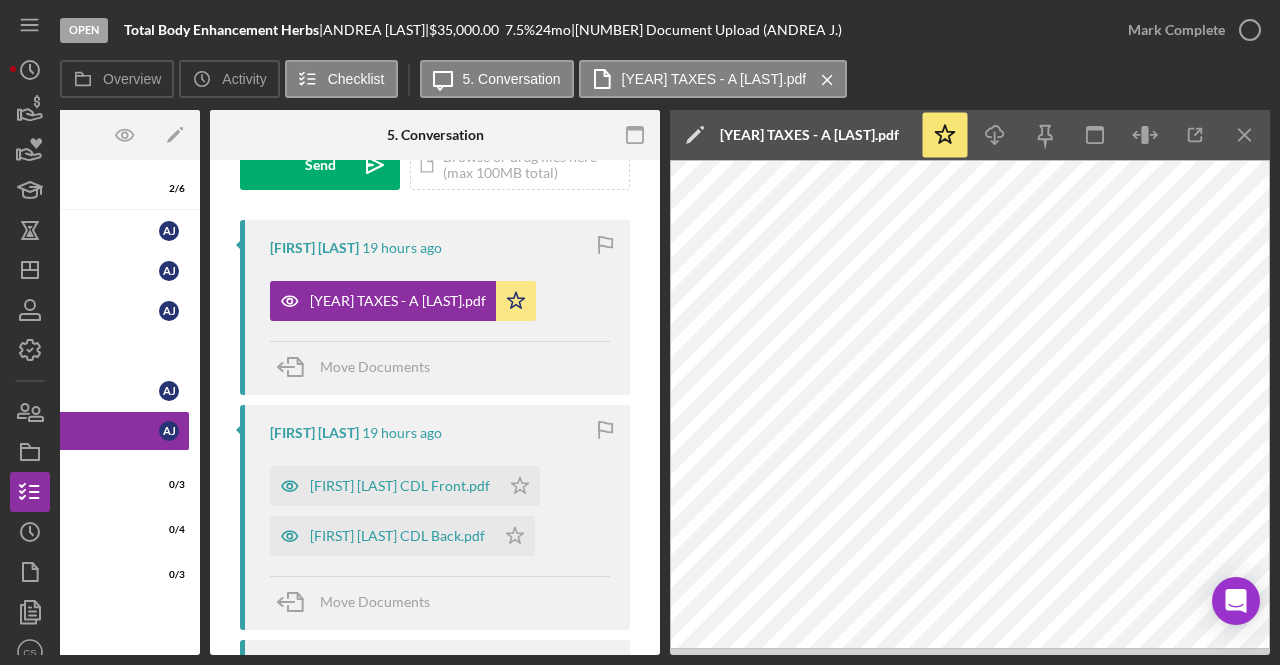 scroll, scrollTop: 0, scrollLeft: 210, axis: horizontal 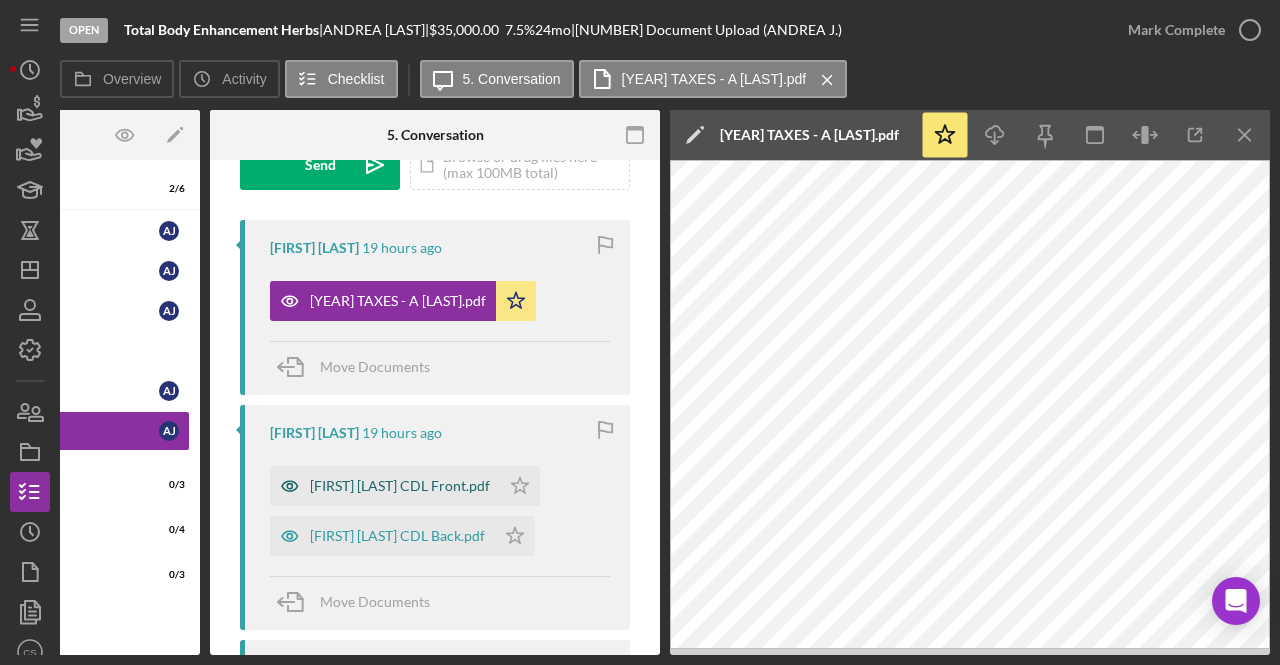 click on "[FIRST] [LAST] CDL Front.pdf" at bounding box center (400, 486) 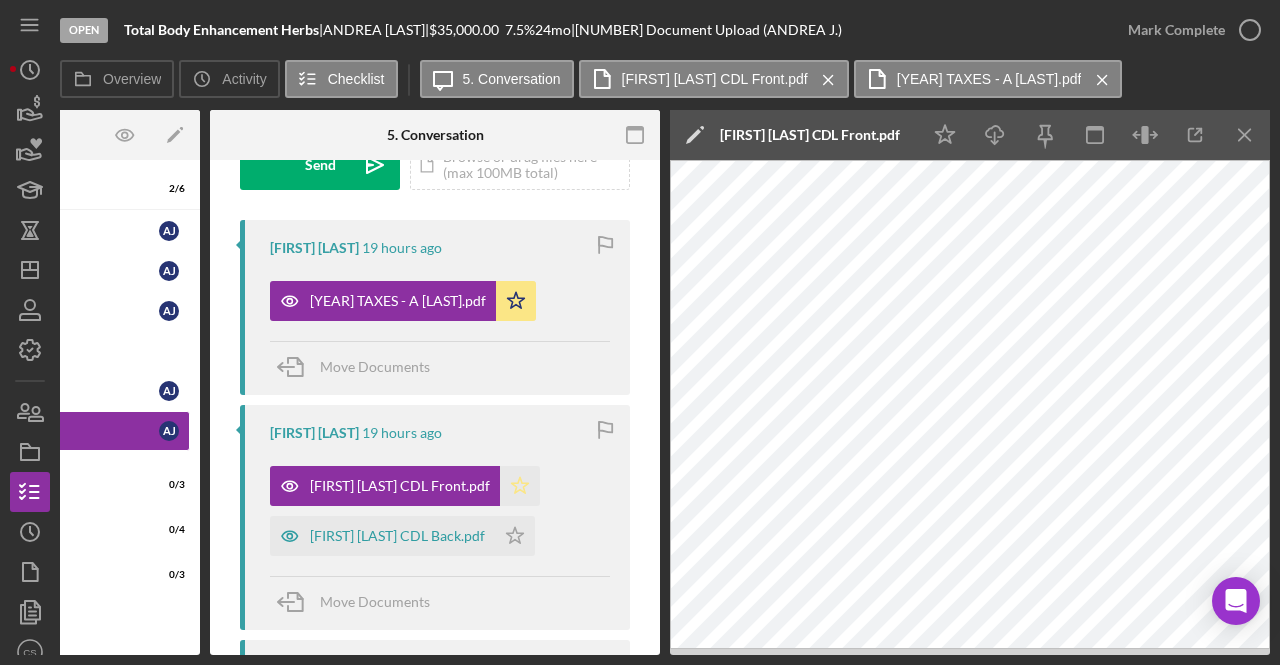 click on "Icon/Star" 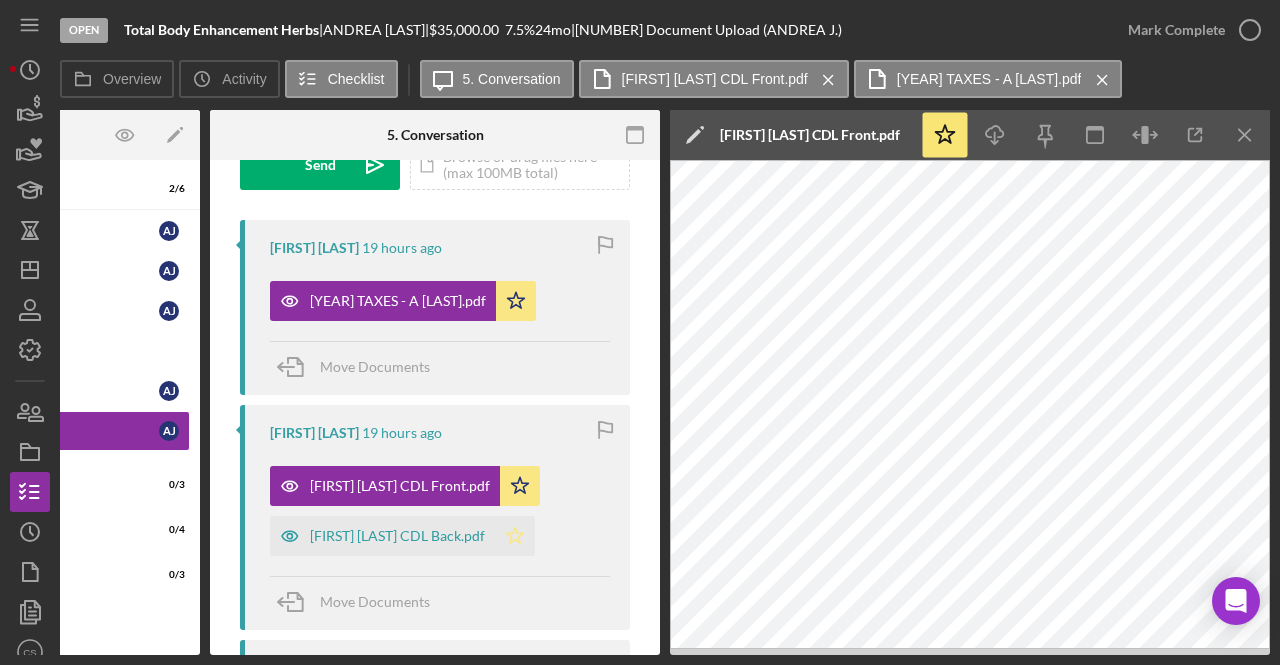 click on "Icon/Star" 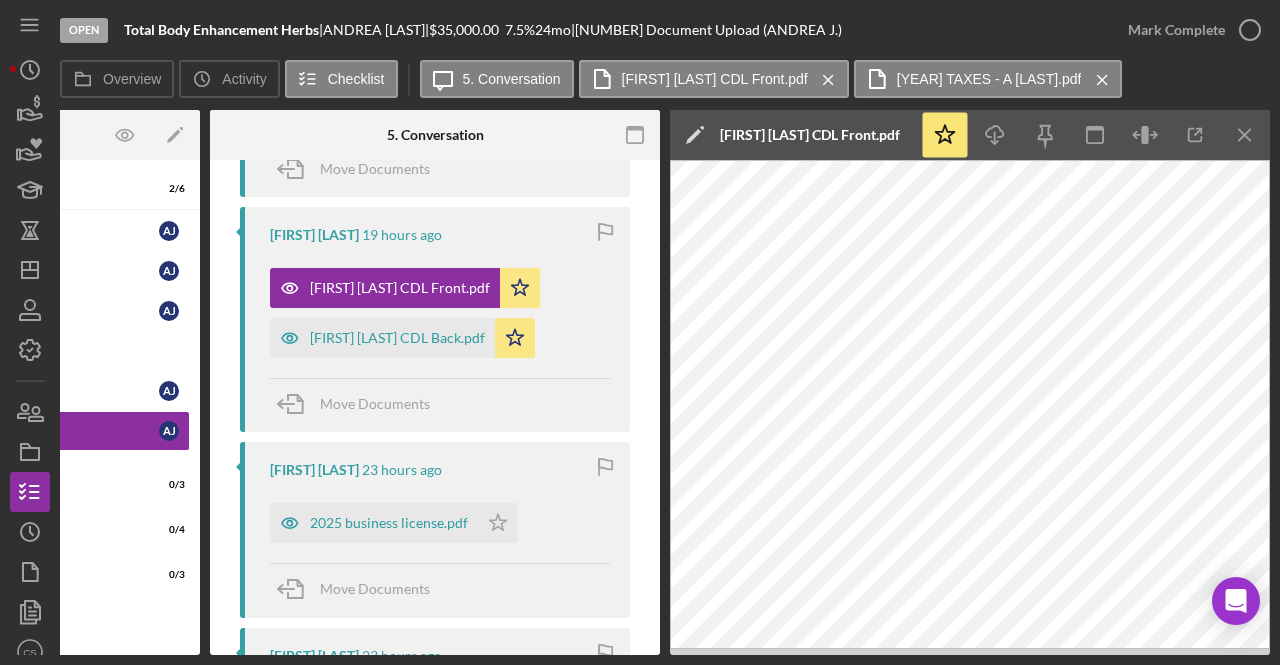 scroll, scrollTop: 620, scrollLeft: 0, axis: vertical 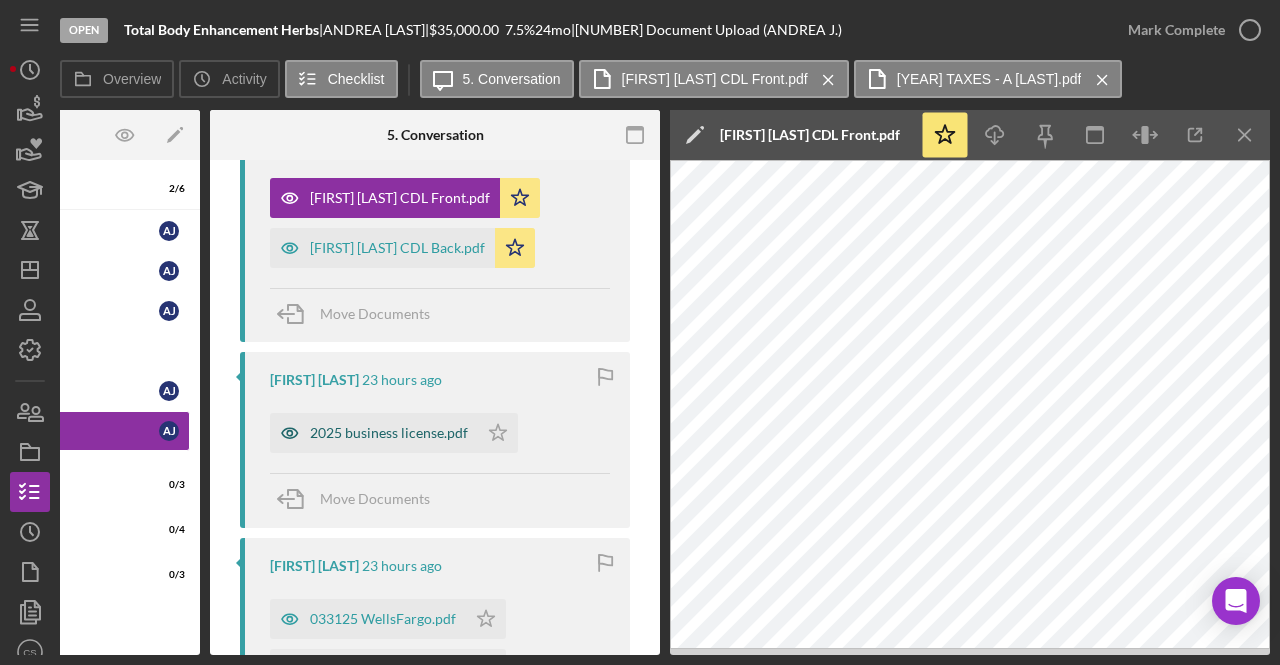 click on "2025 business license.pdf" at bounding box center [389, 433] 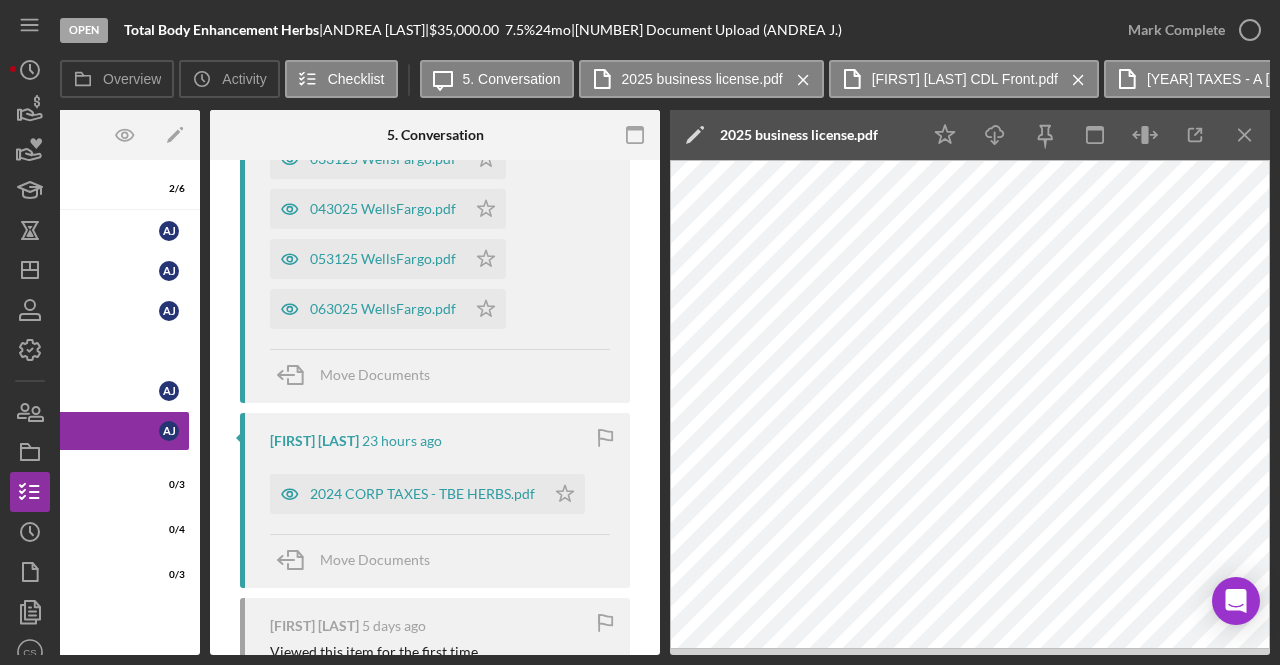 scroll, scrollTop: 1109, scrollLeft: 0, axis: vertical 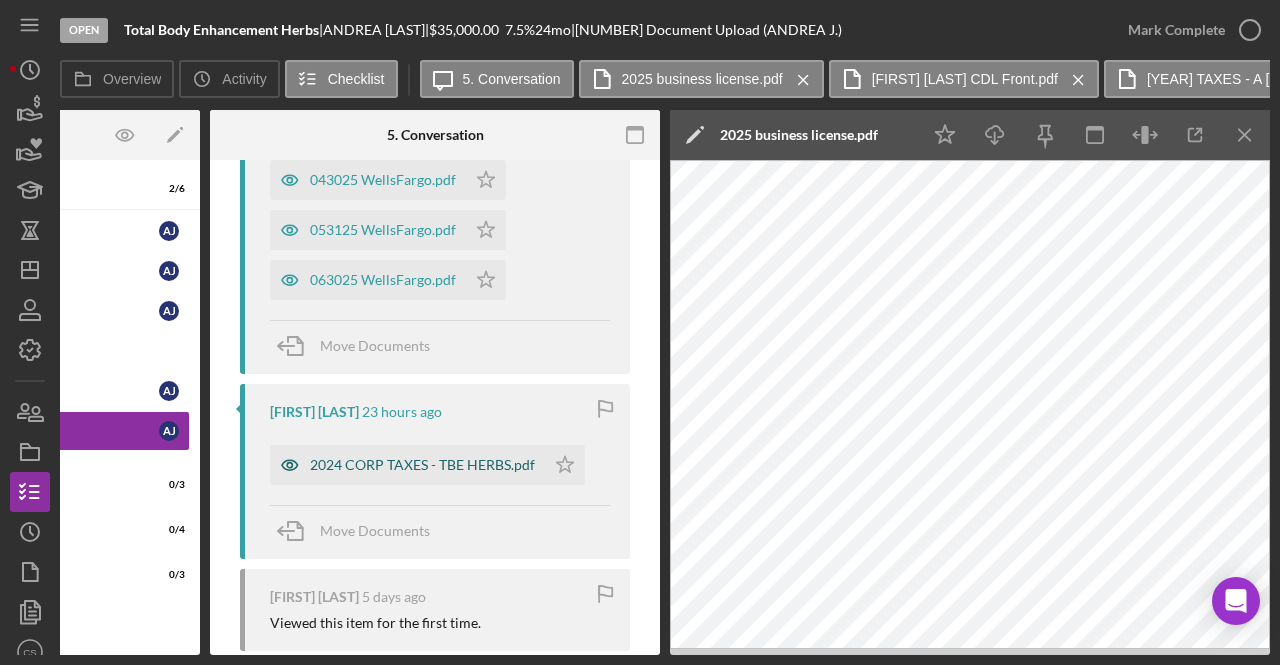 click on "2024 CORP TAXES - TBE HERBS.pdf" at bounding box center (422, 465) 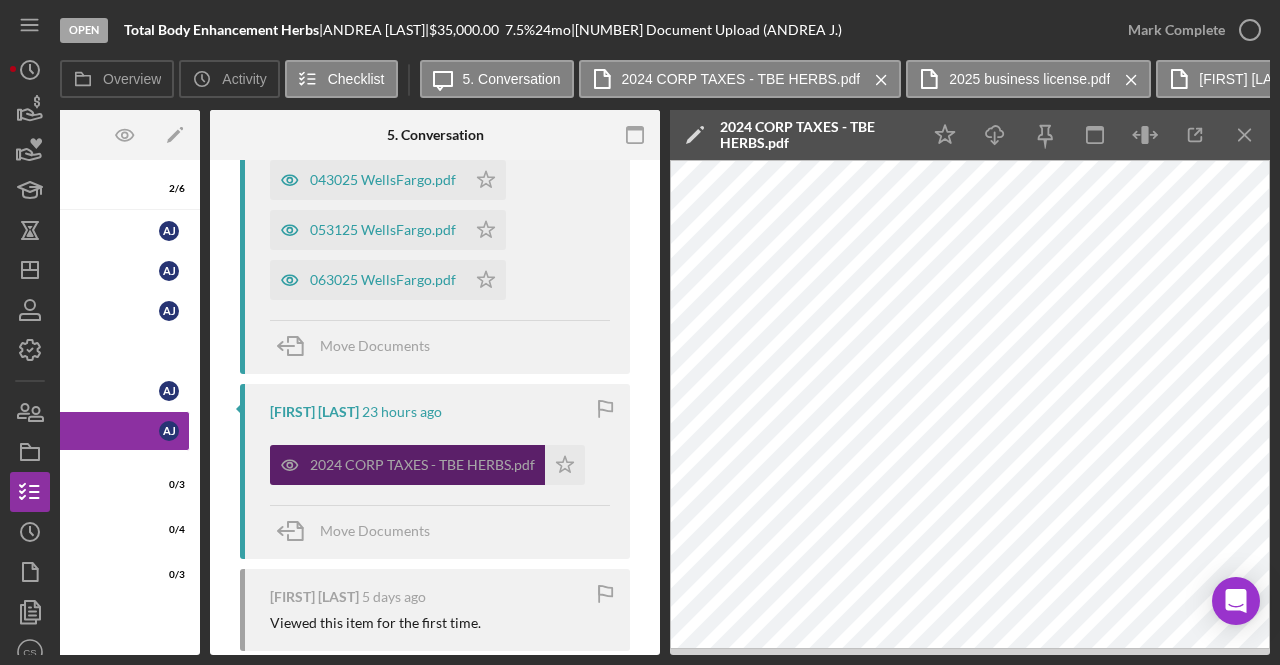 scroll, scrollTop: 1217, scrollLeft: 0, axis: vertical 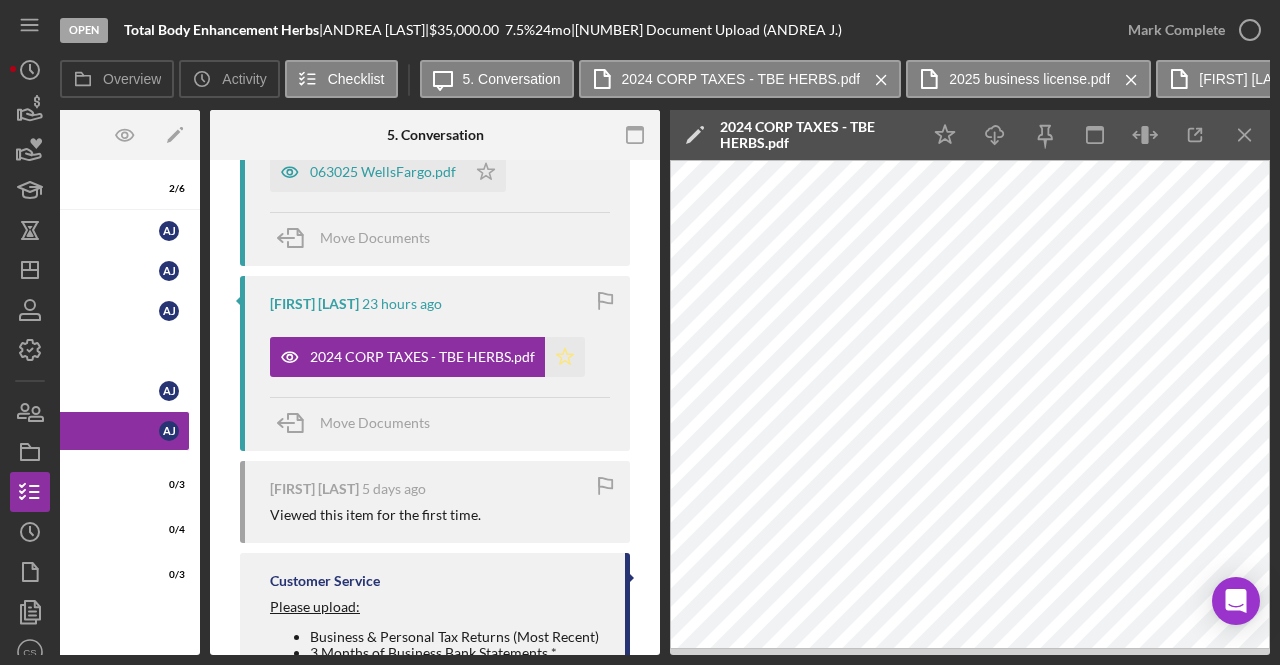 click on "Icon/Star" 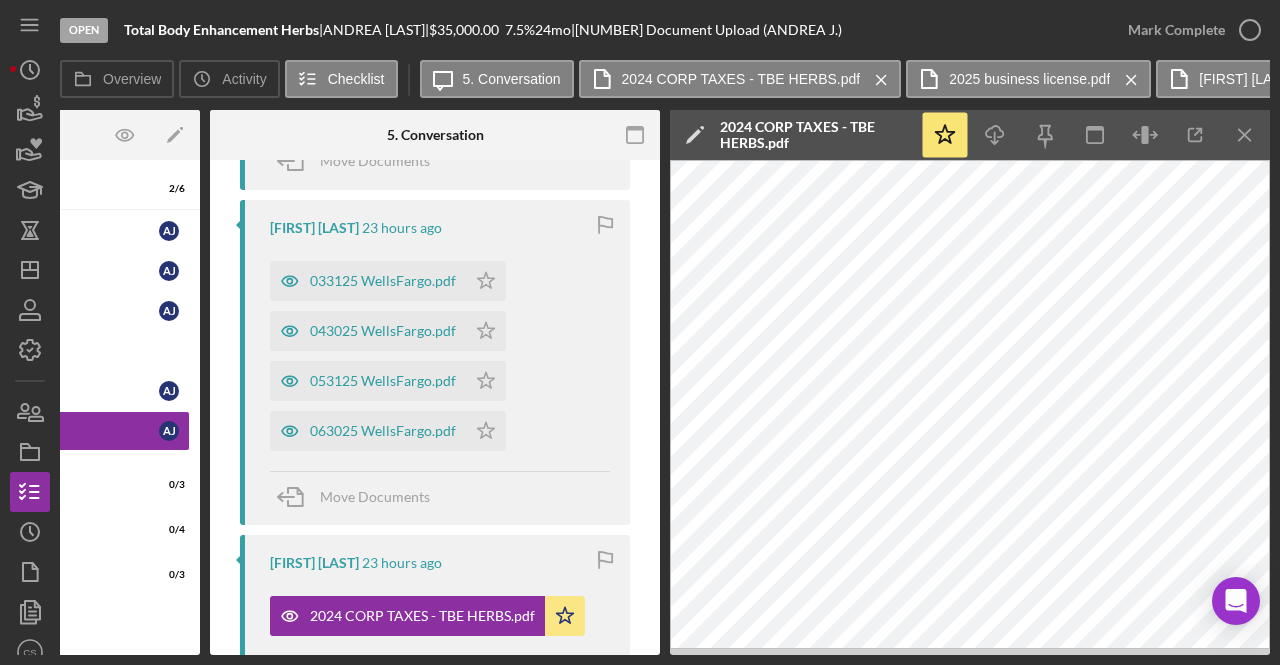 scroll, scrollTop: 956, scrollLeft: 0, axis: vertical 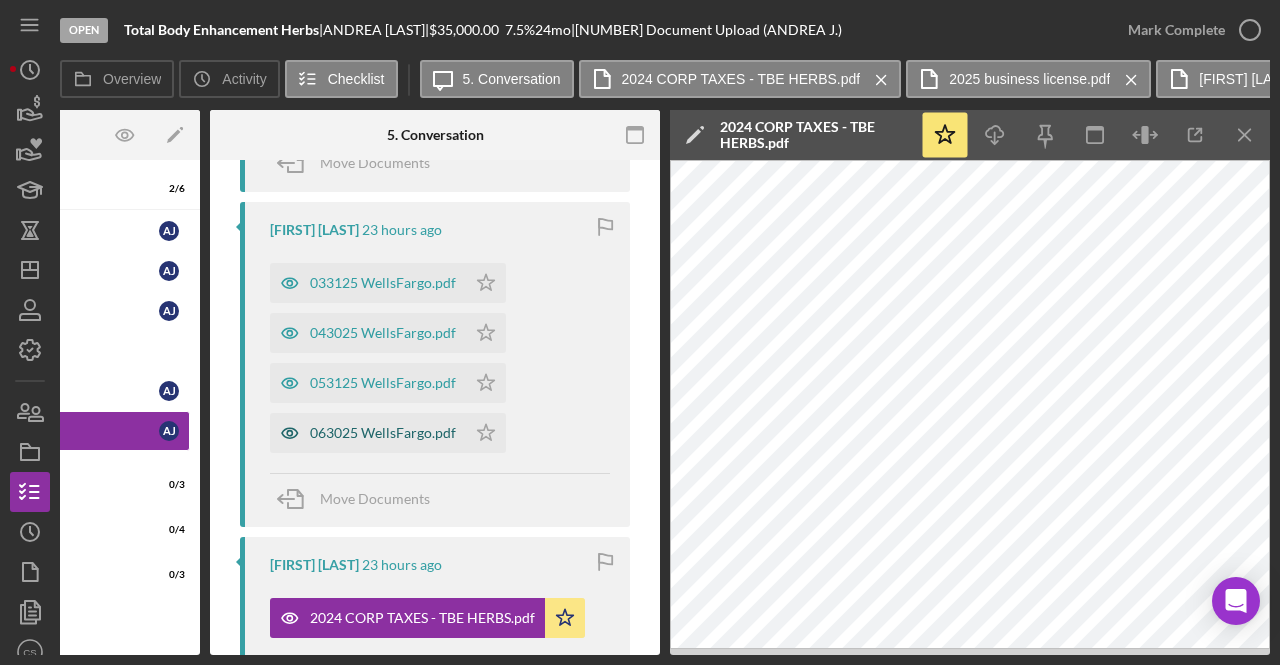 click on "063025 WellsFargo.pdf" at bounding box center [383, 433] 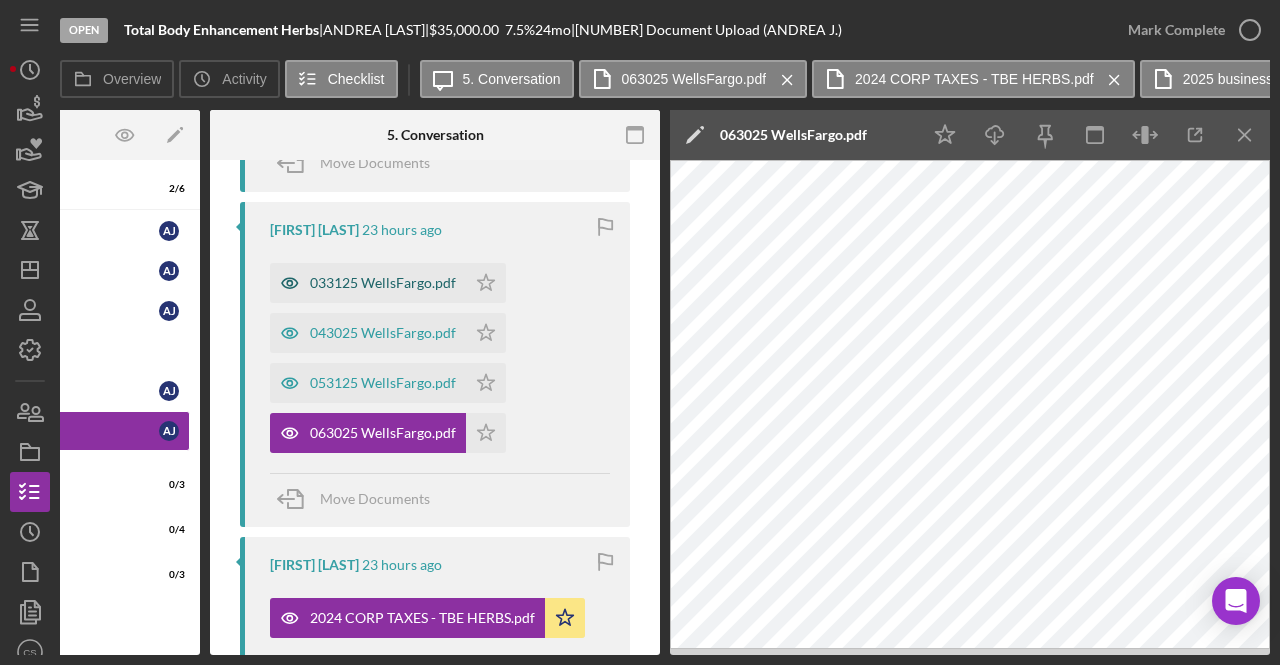 click on "033125 WellsFargo.pdf" at bounding box center [383, 283] 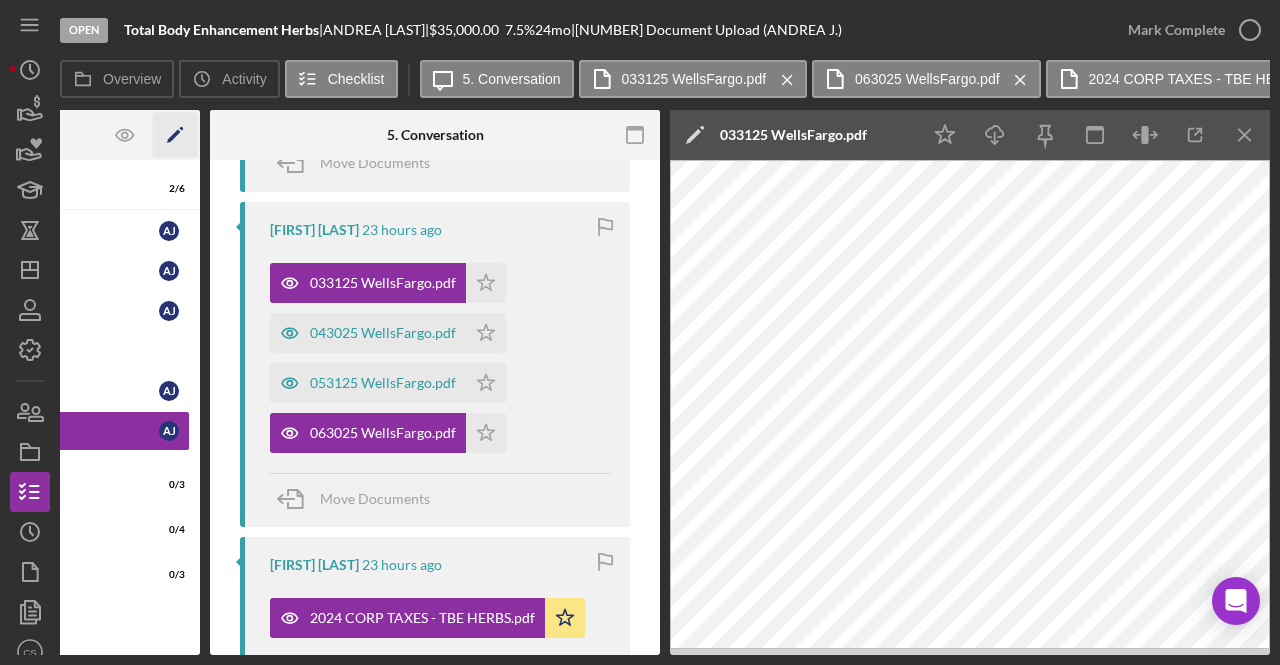 click on "Icon/Edit" 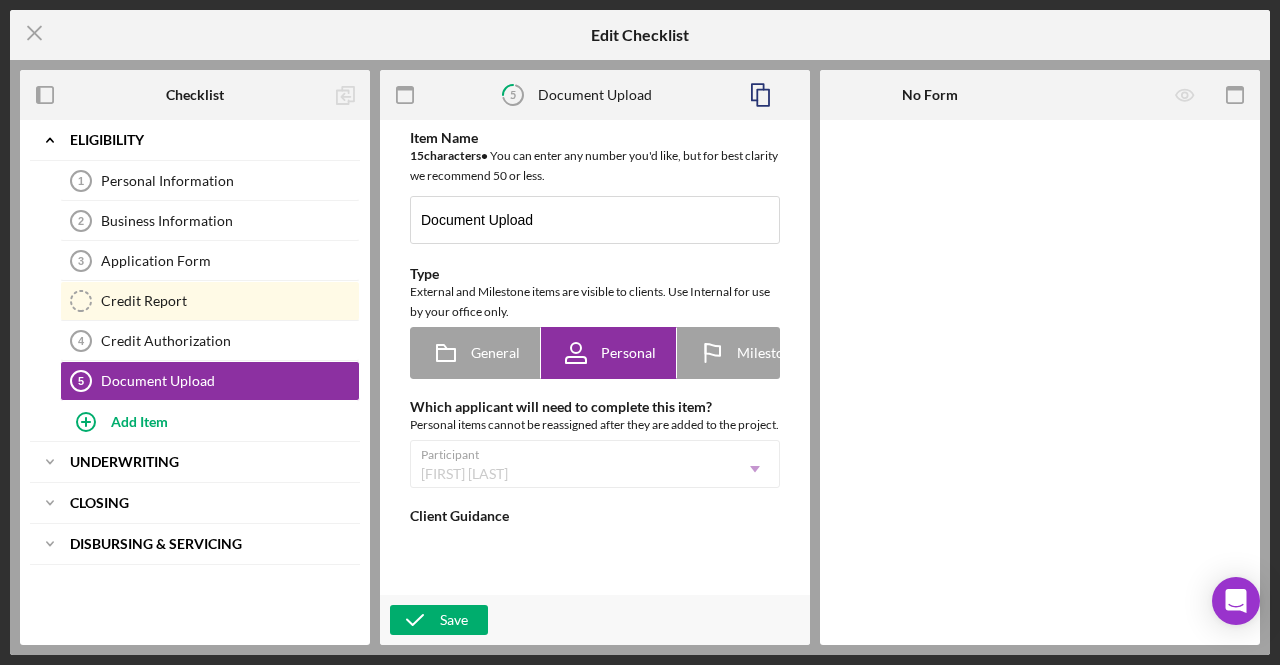 type on "<div><span style="text-decoration: underline;">Please upload:</span></div>
<div>
<ul>
<li>Business &amp; Personal Tax Returns (Most Recent)</li>
<li>3 Months of Business Bank Statements *&nbsp;</li>
<li>Photo ID **</li>
<li>Proof of Business ***</li>
</ul>
<strong>* </strong>If you have multiple business accounts, please provide 3 months of statements for each account, as this could strengthen your application.&nbsp;<br><br></div>
<div><strong>** </strong>(ex: Driver's License, State ID, Passport, Matricula)&nbsp;</div>
<div>&nbsp;</div>
<div><strong>*** </strong>(ex: Seller's Permit, Business License, Fictitious Business Name Statement). If your business is a sole proprietorship please submit your Fictitious Business Name Statement -- If your business is structured as a LLC, partnership, or corporation you may skip this item.</div>" 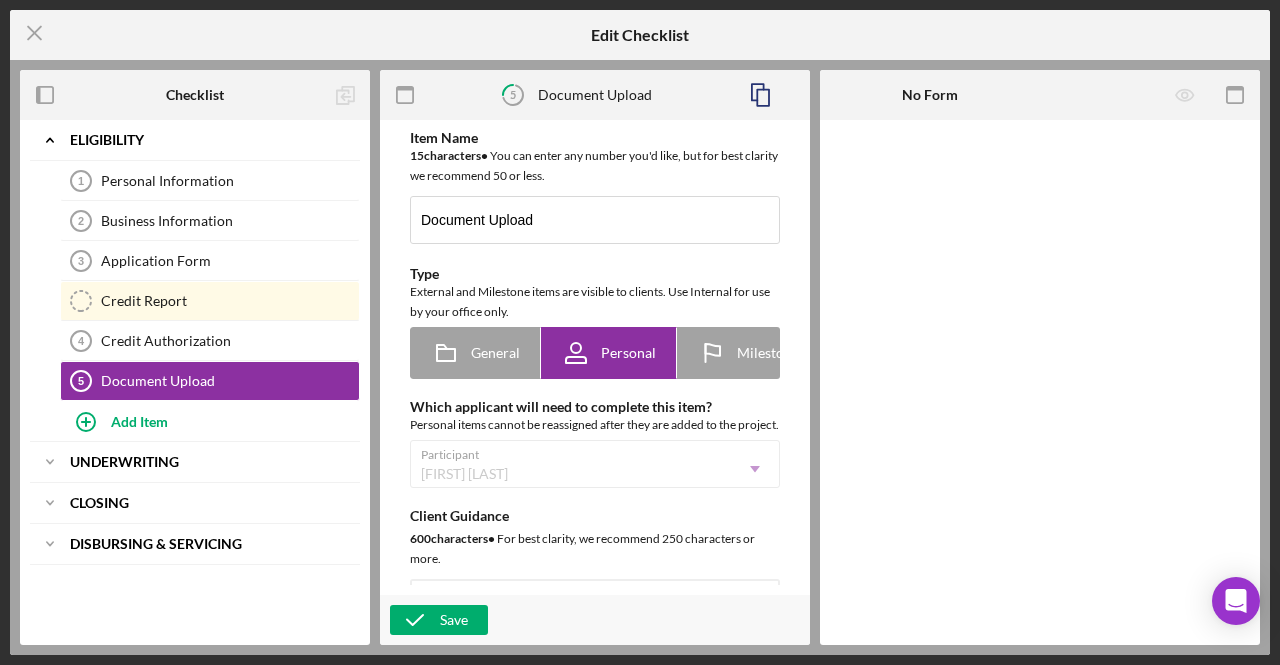 scroll, scrollTop: 0, scrollLeft: 0, axis: both 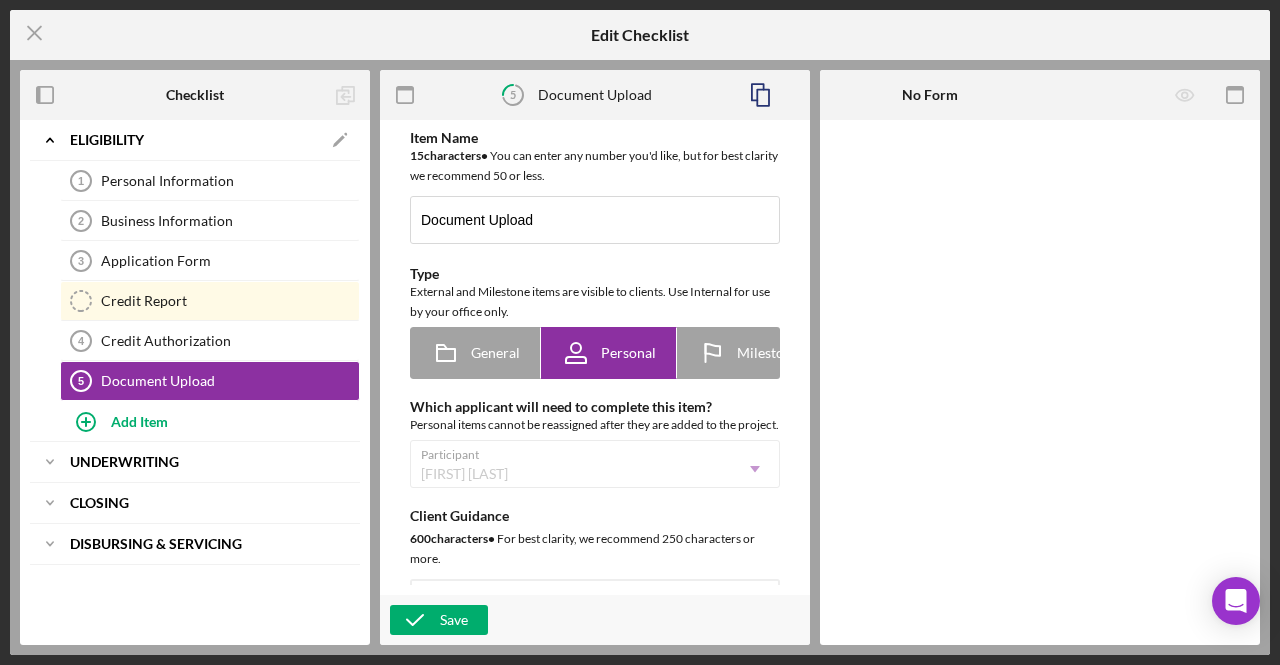 click on "Icon/Expander" 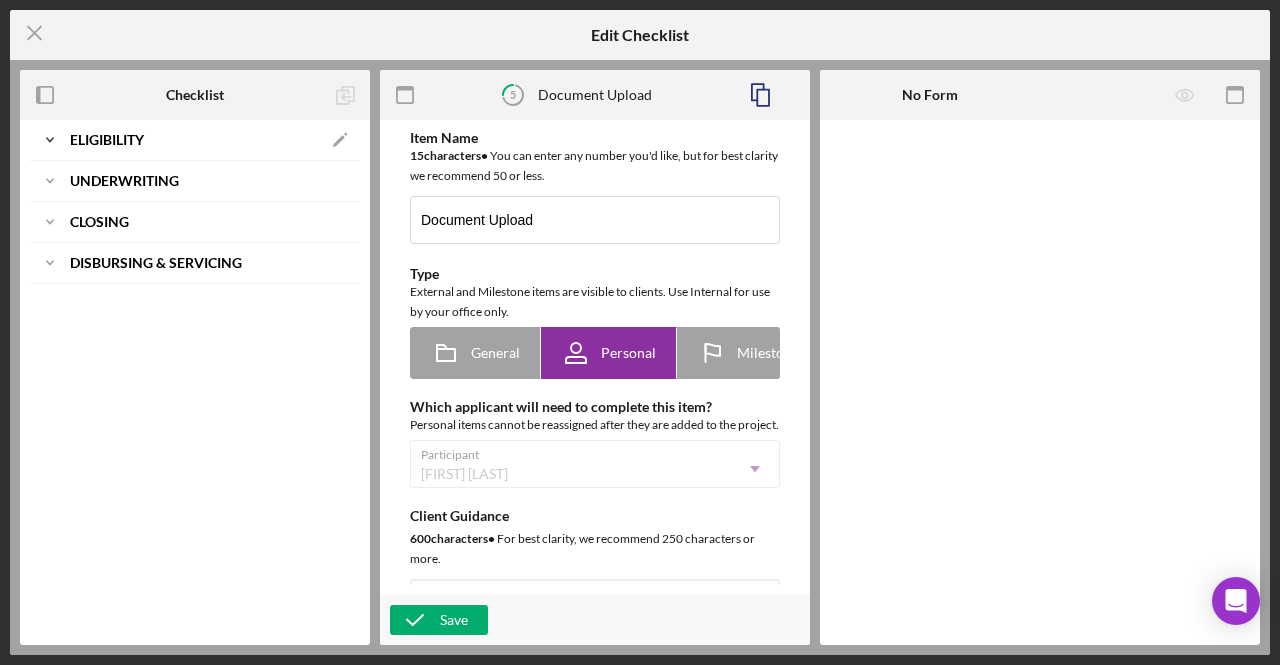 click on "Eligibility" at bounding box center (195, 140) 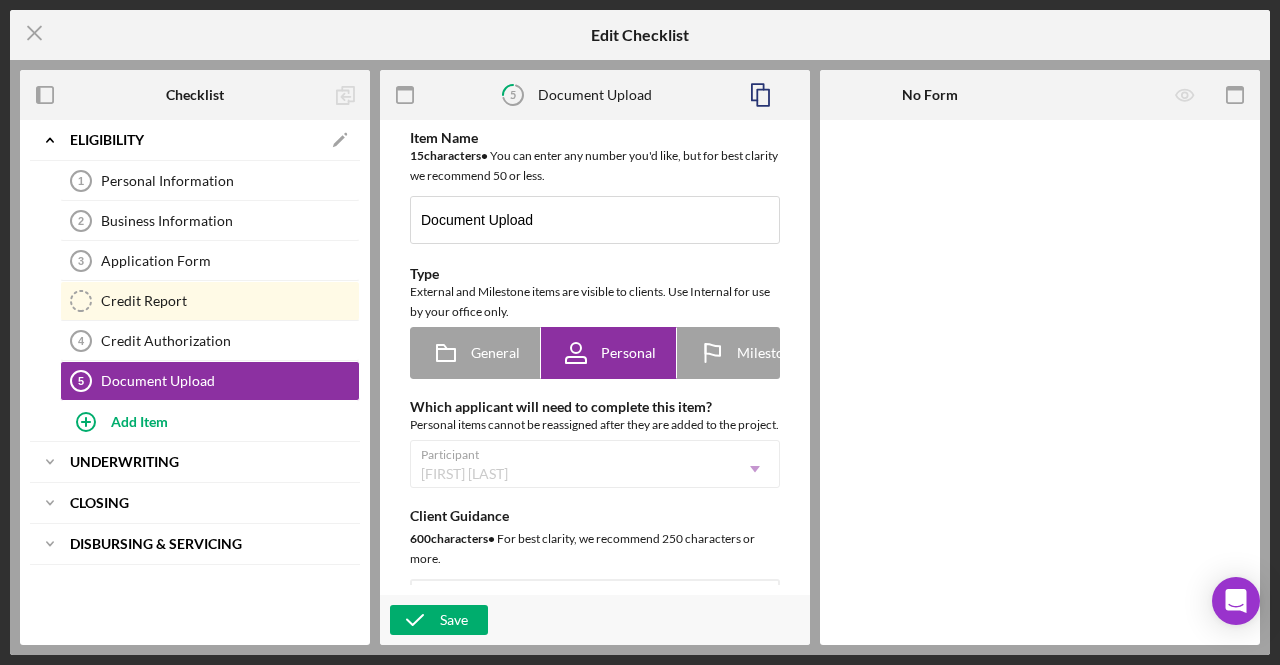 click on "Icon/Expander" 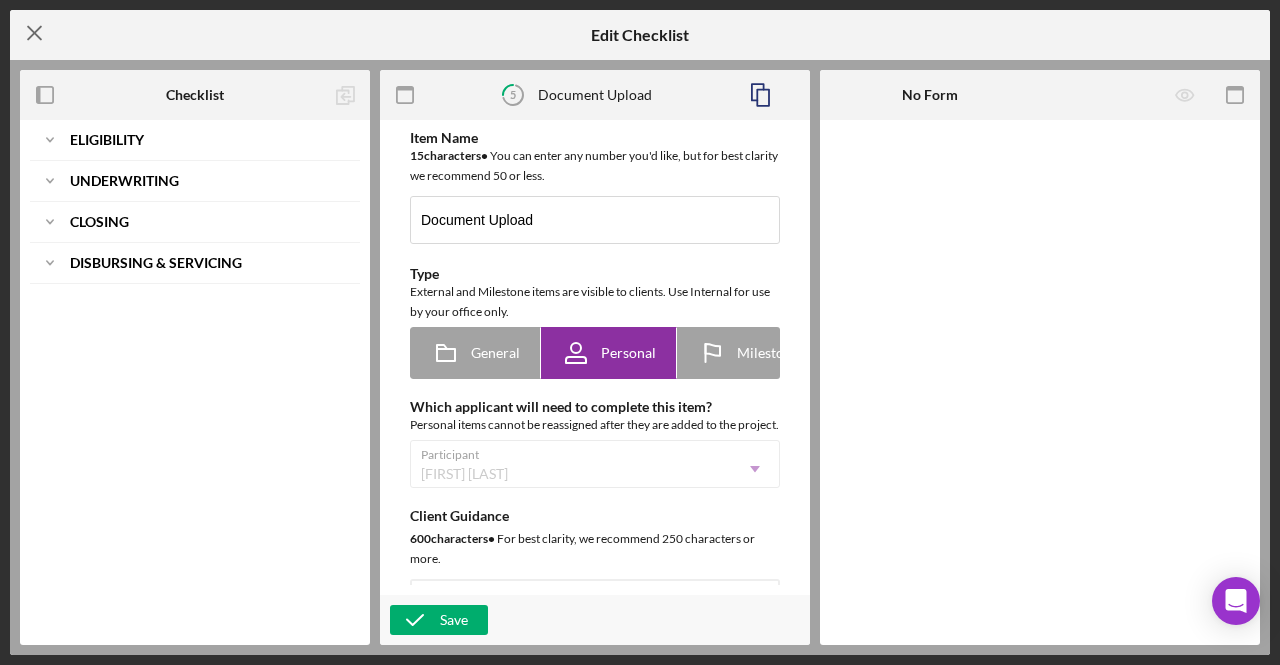 click on "Icon/Menu Close" 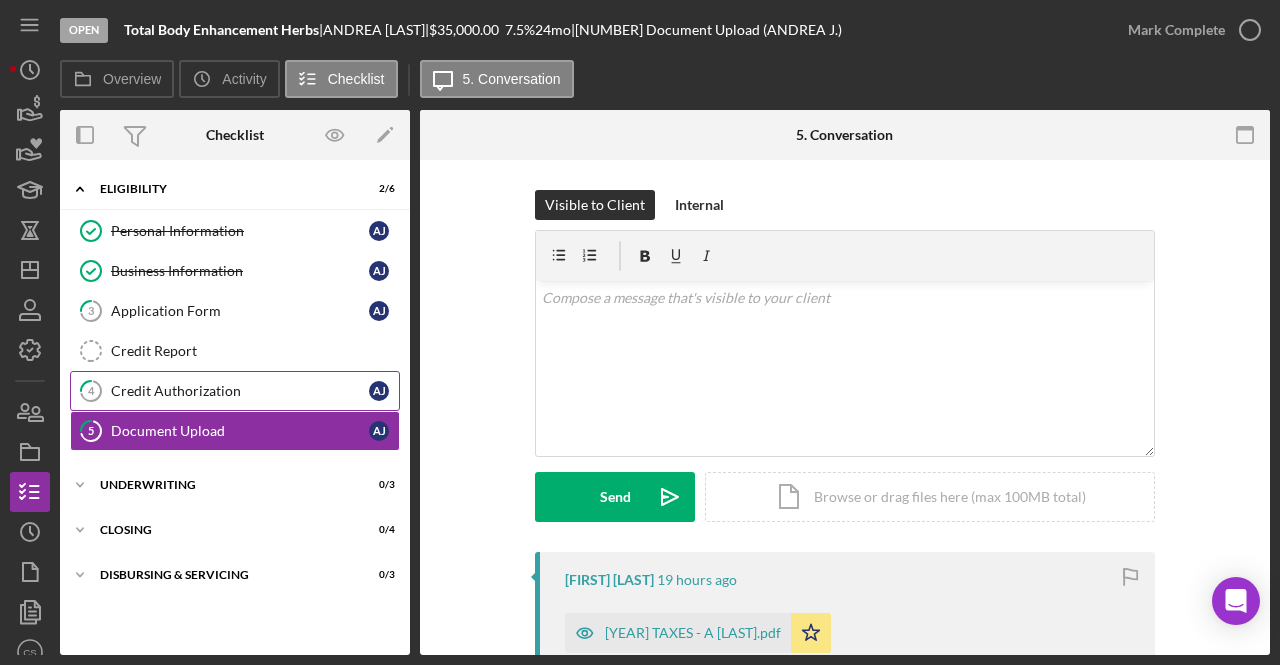 click on "Credit Authorization" at bounding box center [240, 391] 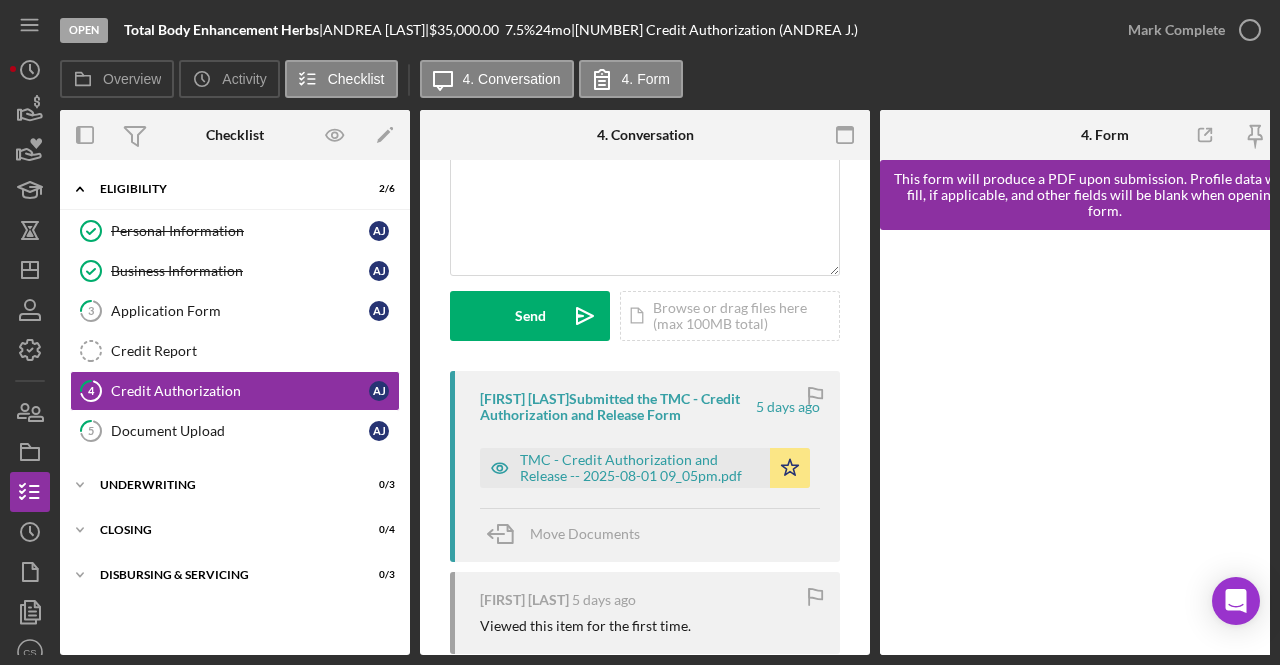 scroll, scrollTop: 180, scrollLeft: 0, axis: vertical 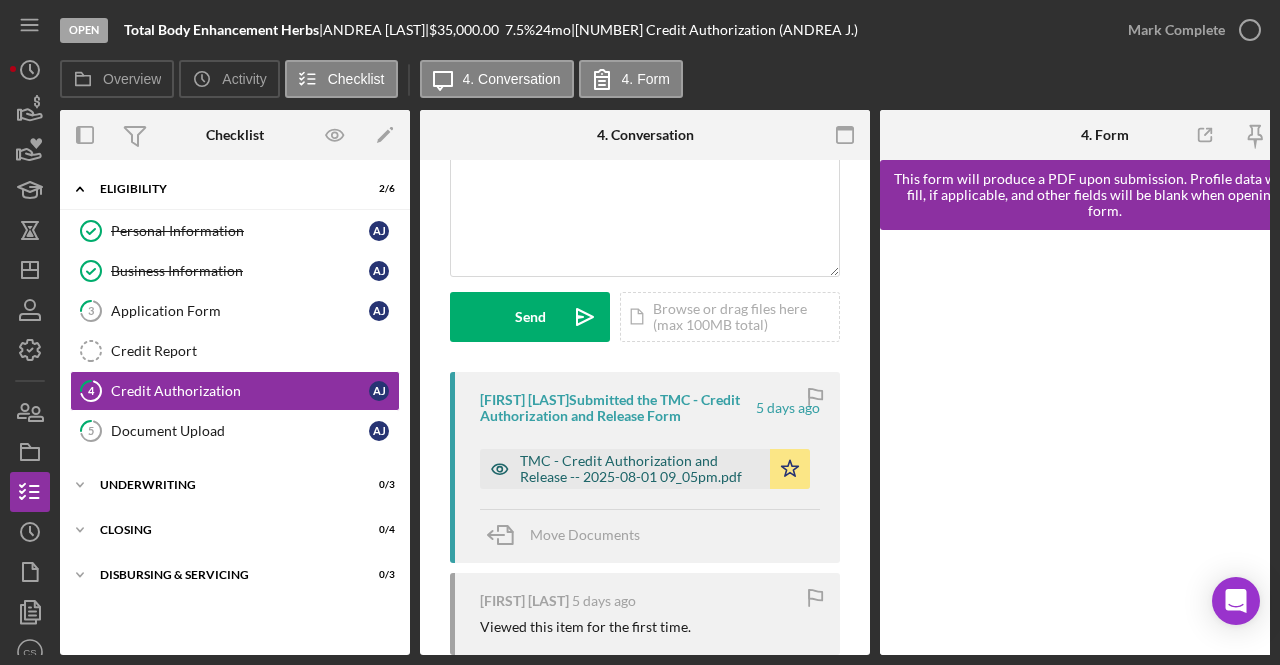 click on "TMC - Credit Authorization and Release -- 2025-08-01 09_05pm.pdf" at bounding box center [640, 469] 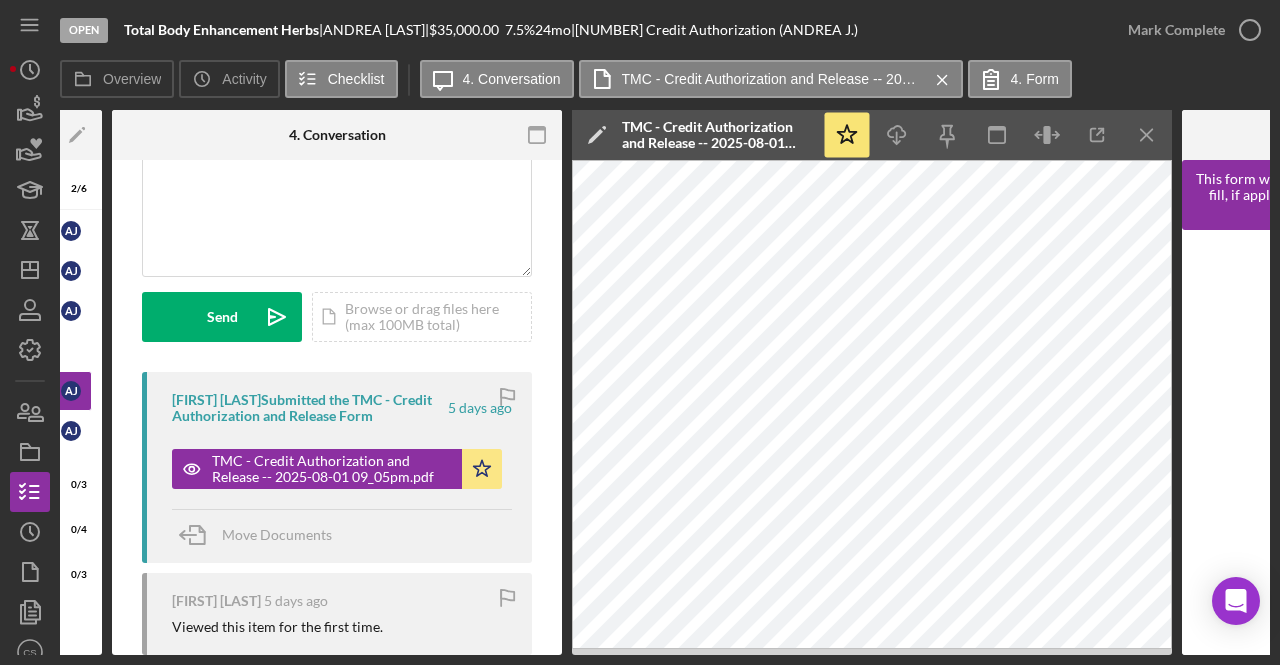 scroll, scrollTop: 0, scrollLeft: 309, axis: horizontal 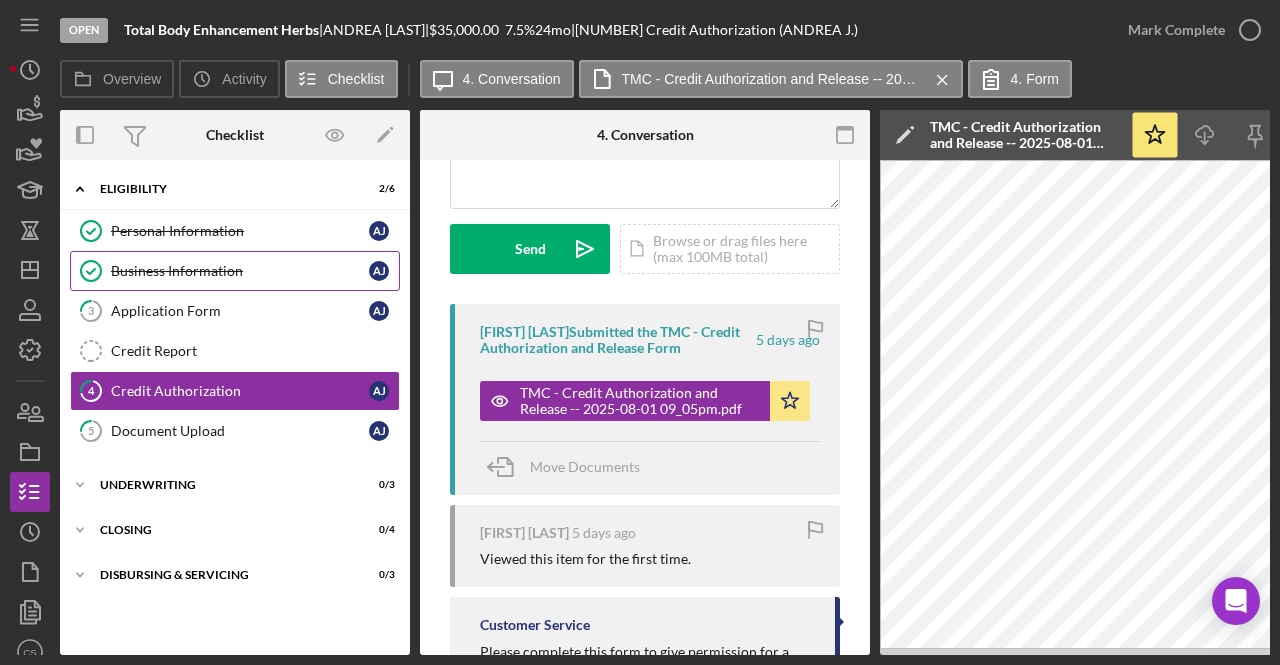 click on "Business Information" at bounding box center (240, 271) 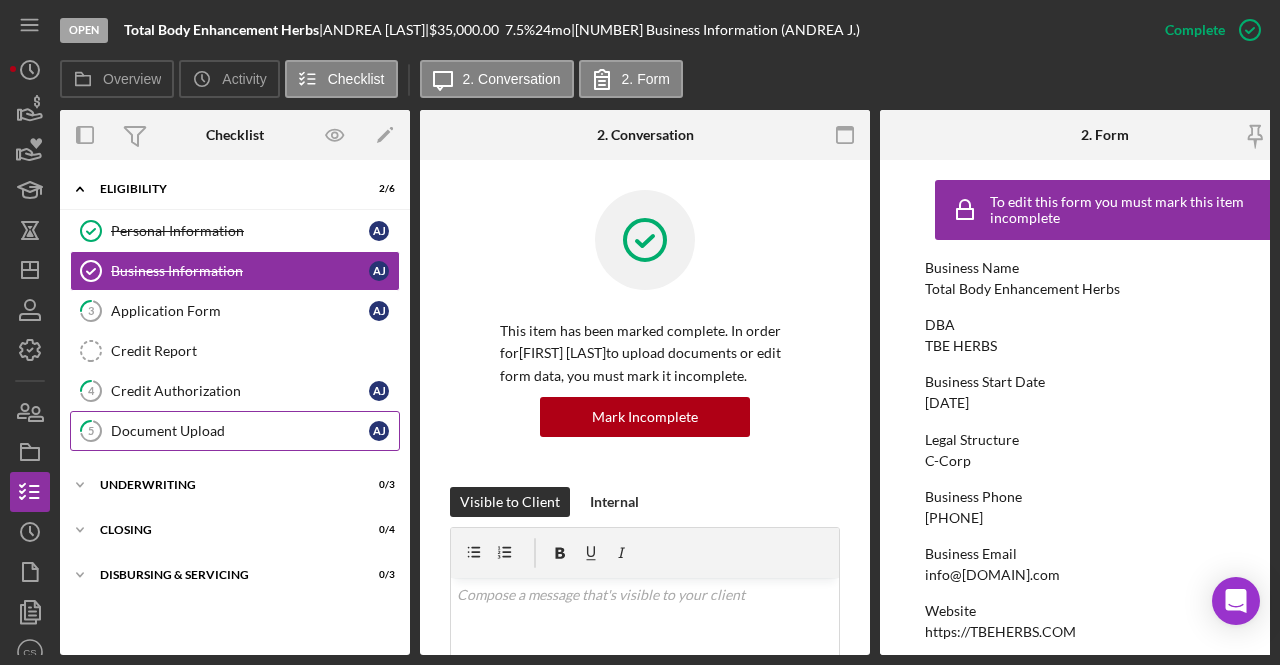 click on "Document Upload" at bounding box center [240, 431] 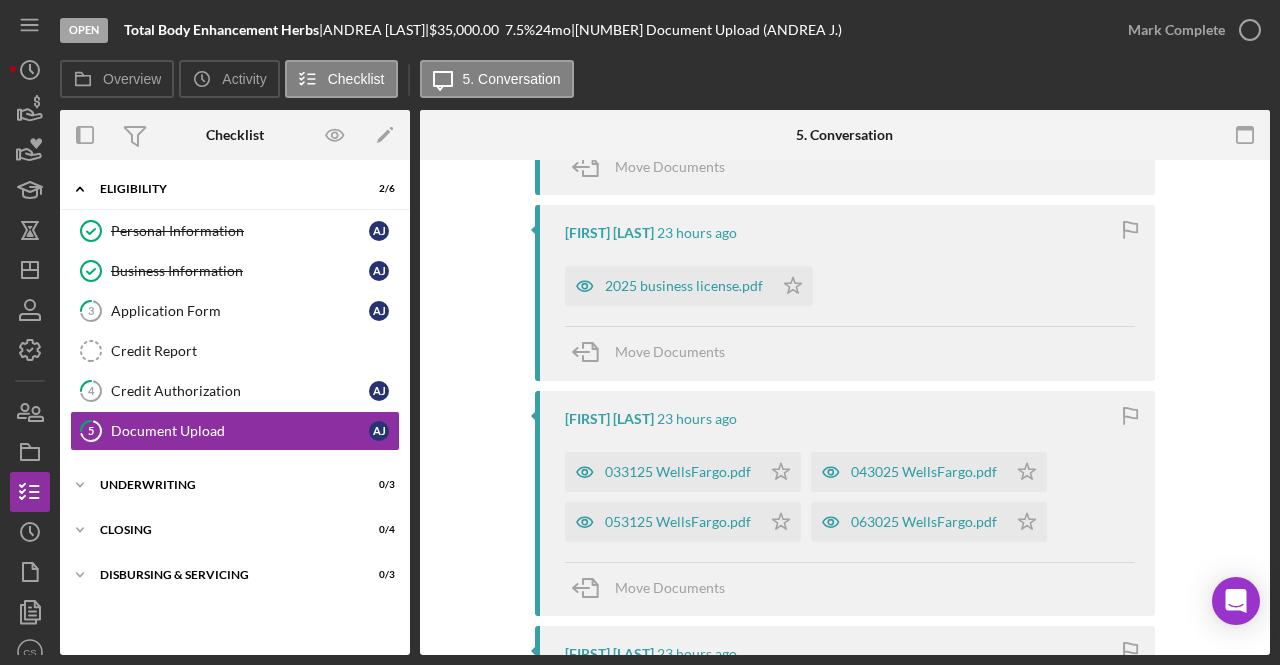 scroll, scrollTop: 694, scrollLeft: 0, axis: vertical 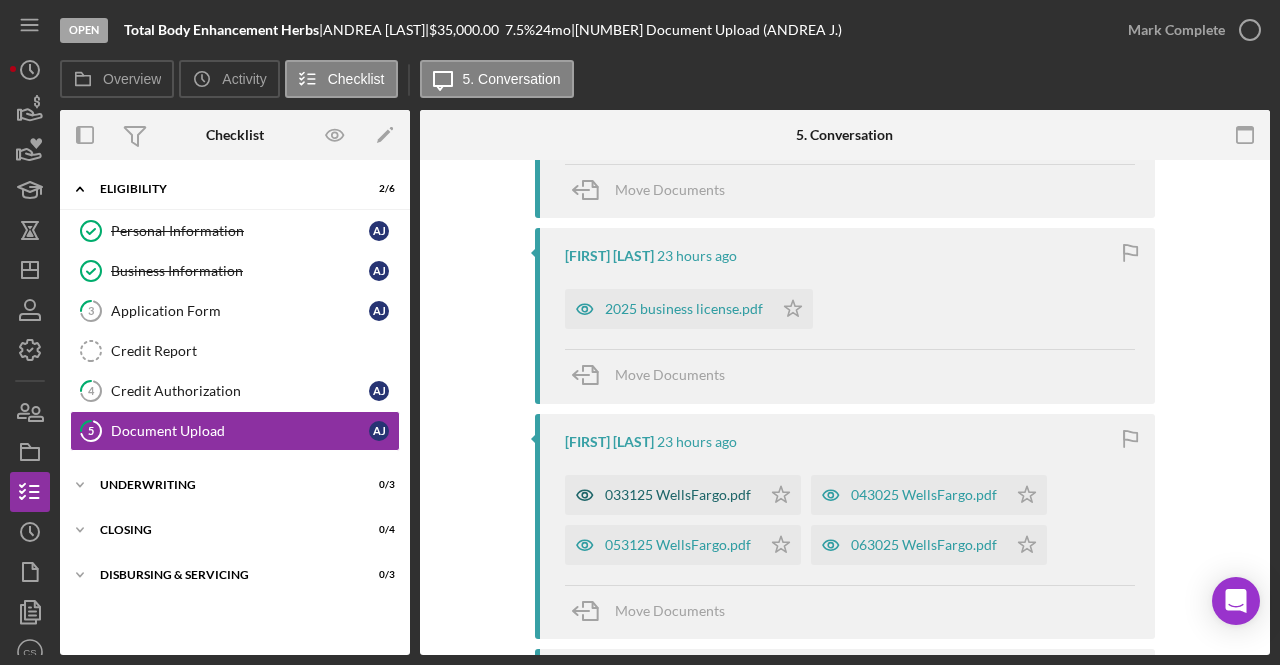 click on "033125 WellsFargo.pdf" at bounding box center (678, 495) 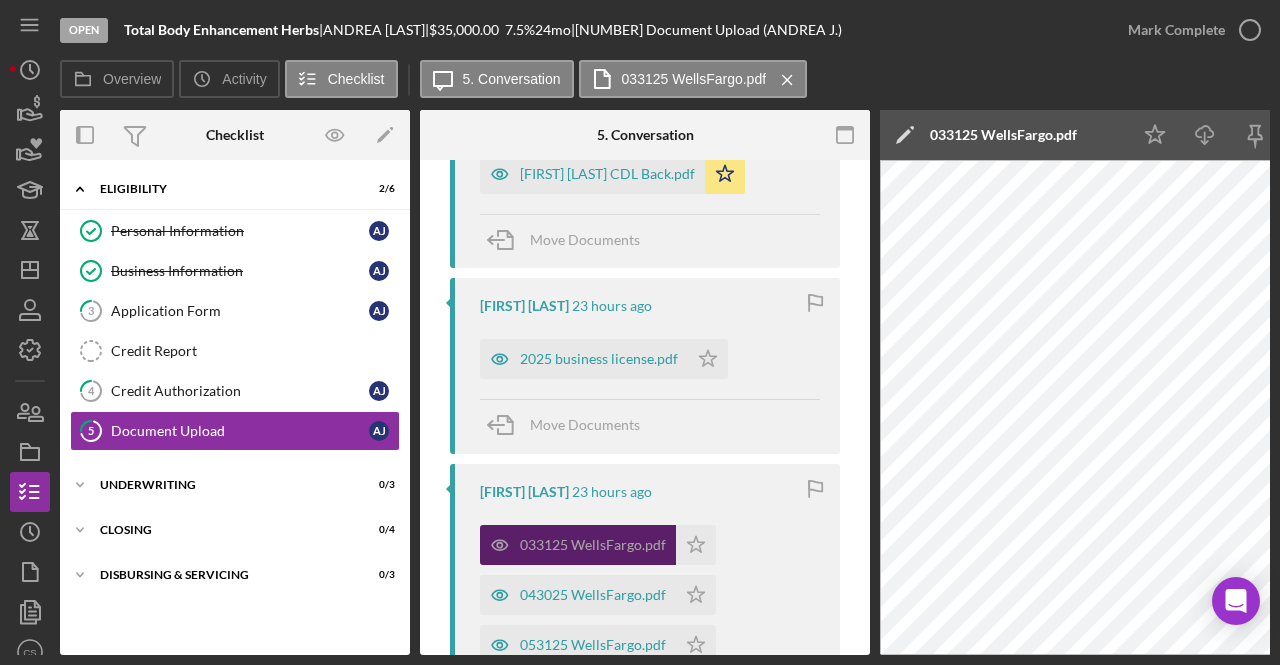 scroll, scrollTop: 744, scrollLeft: 0, axis: vertical 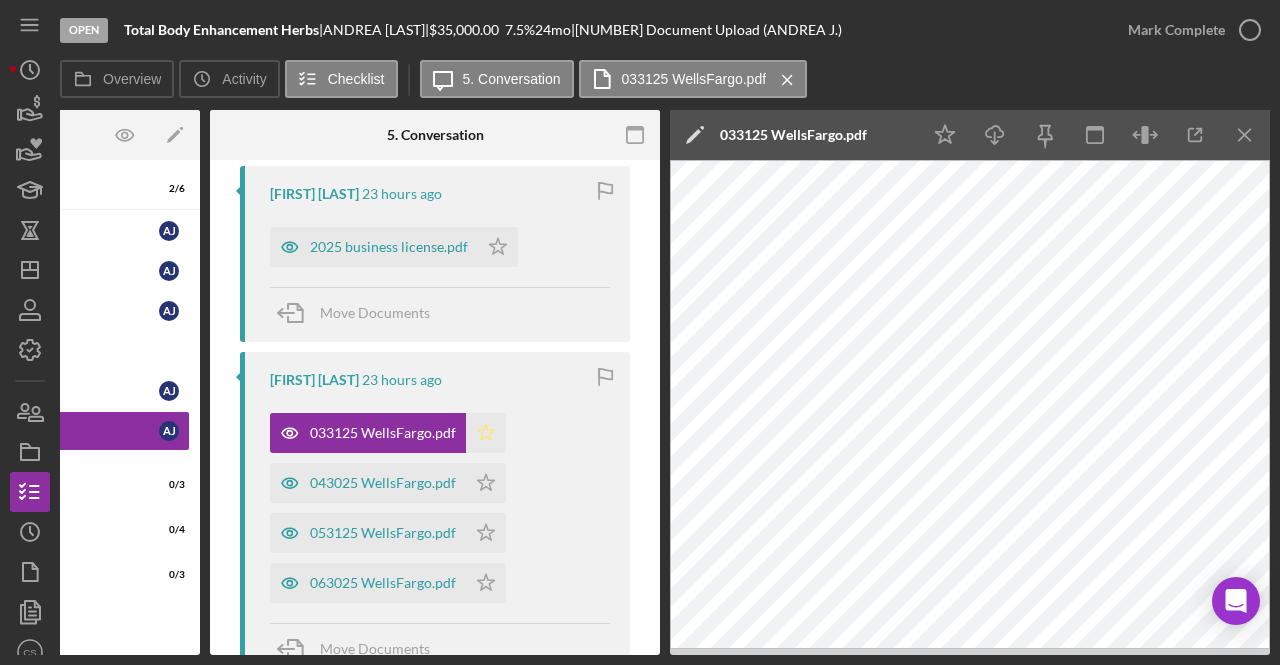 click 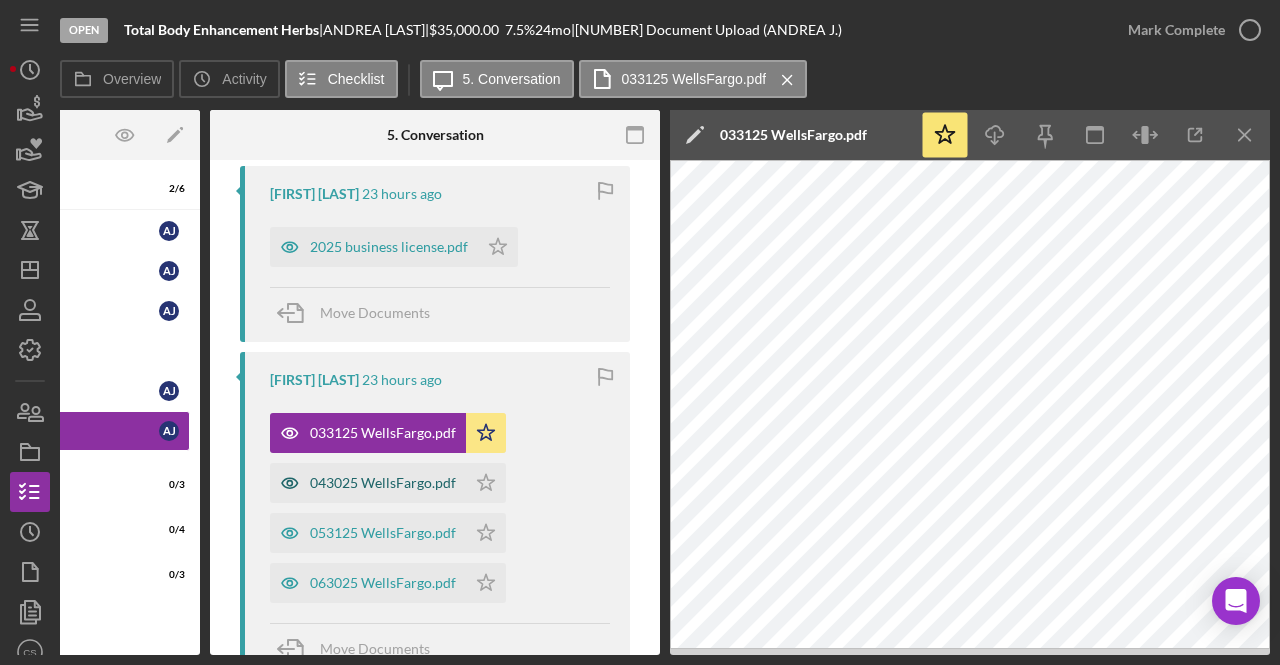 click on "043025 WellsFargo.pdf" at bounding box center [368, 483] 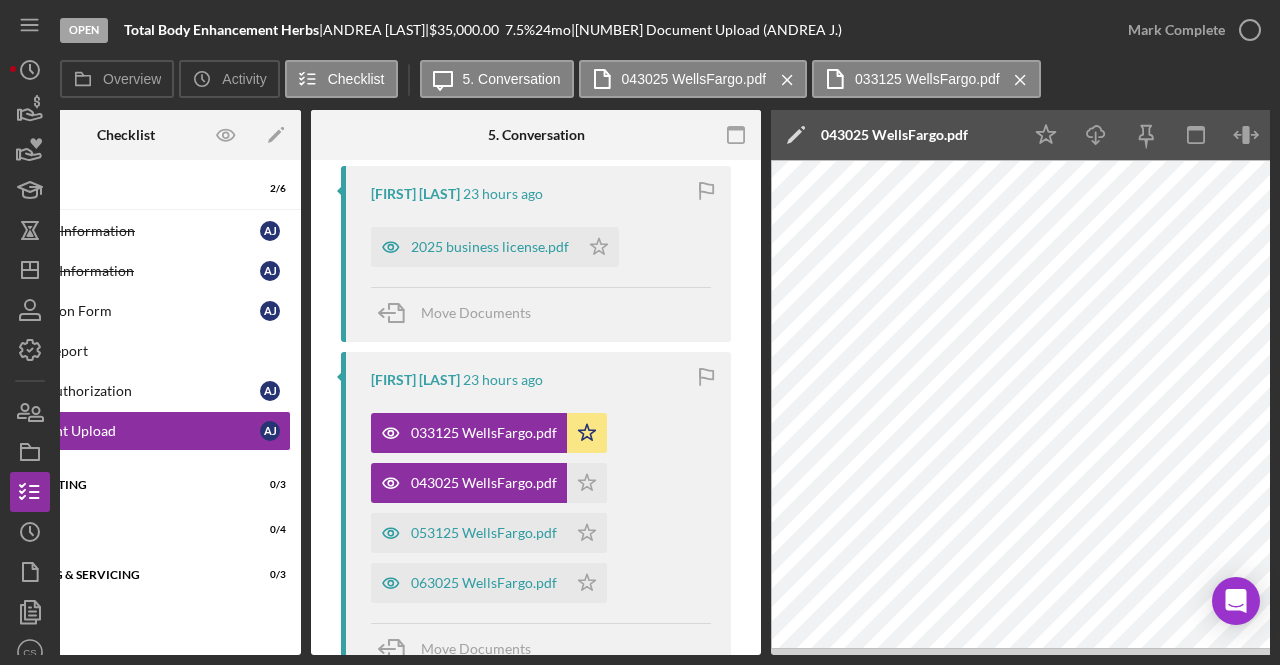 scroll, scrollTop: 0, scrollLeft: 77, axis: horizontal 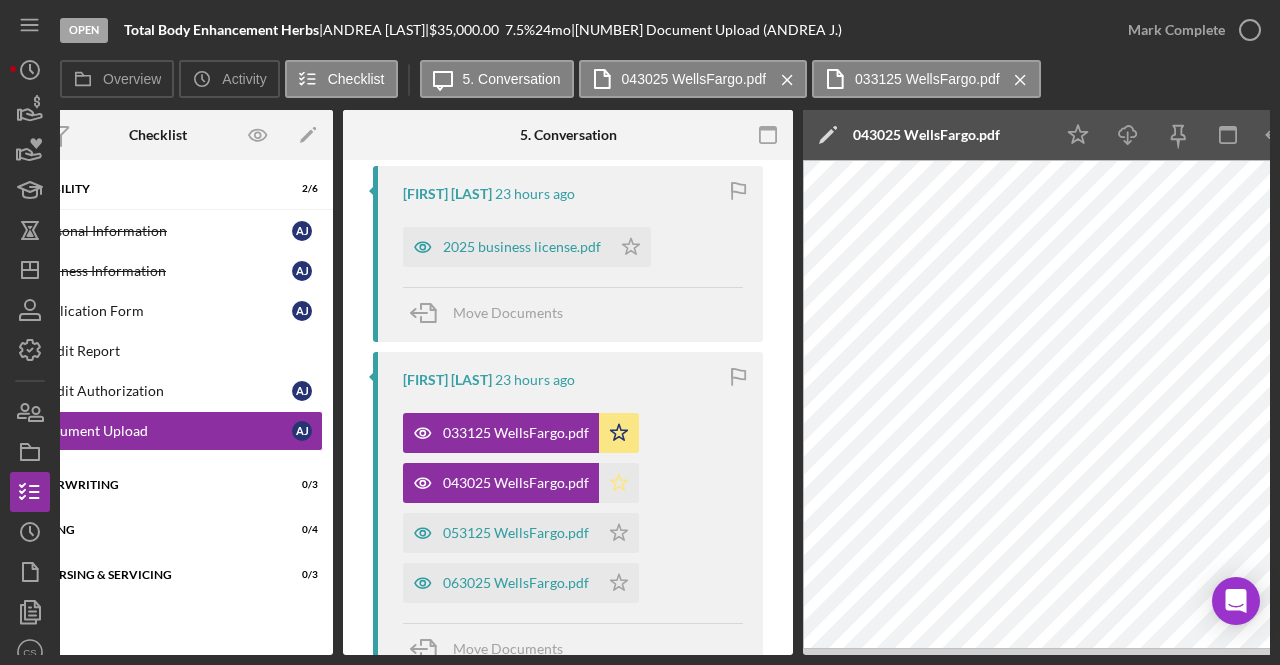 click 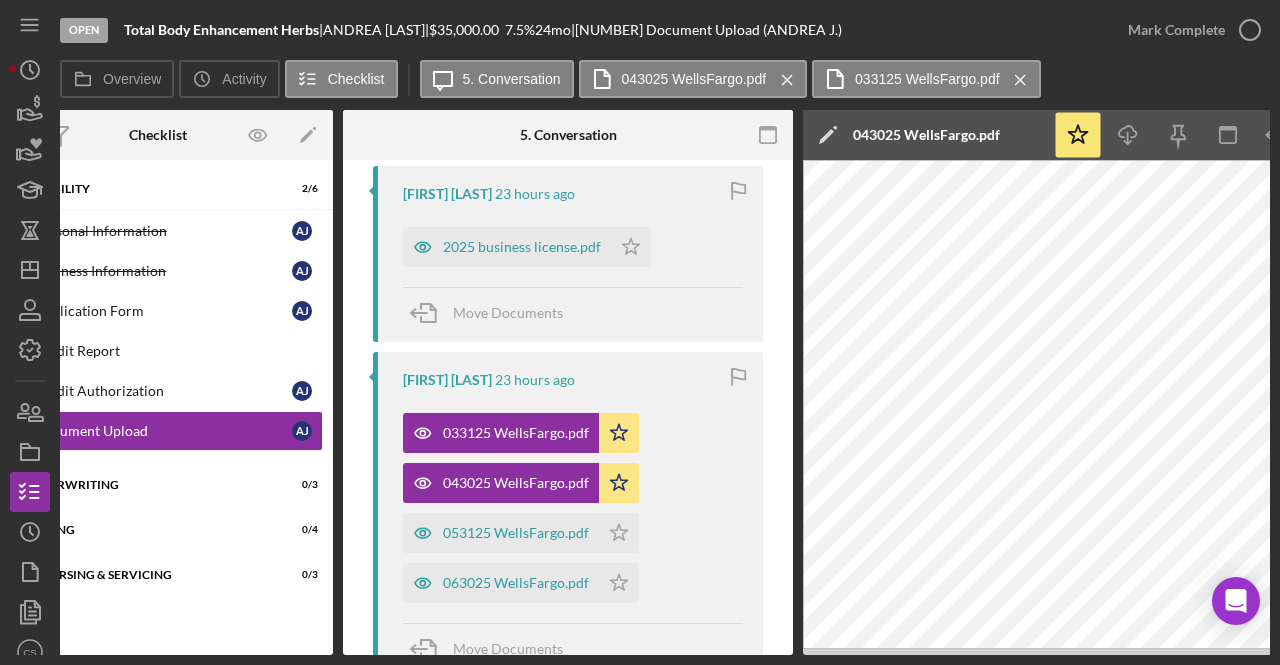 scroll, scrollTop: 0, scrollLeft: 0, axis: both 